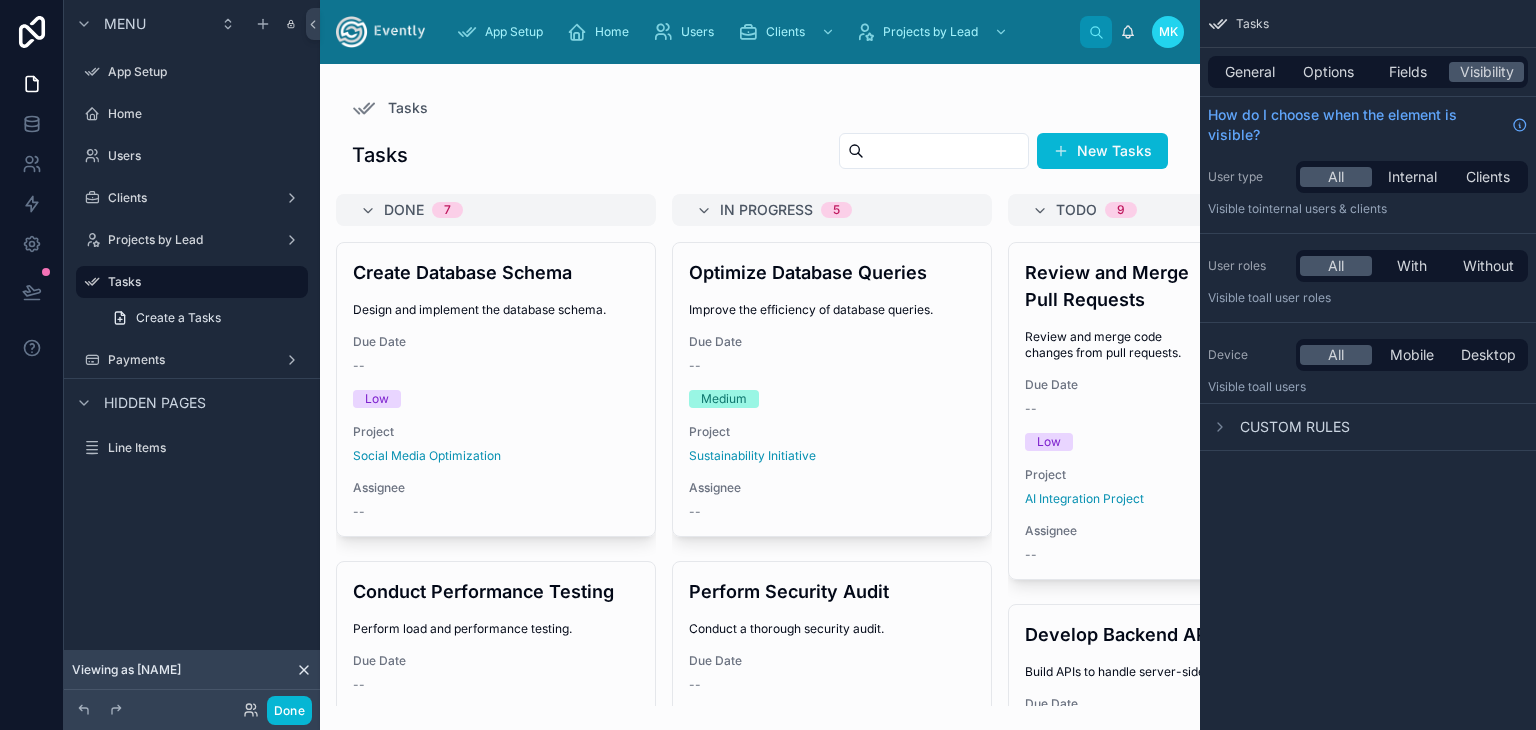 scroll, scrollTop: 0, scrollLeft: 0, axis: both 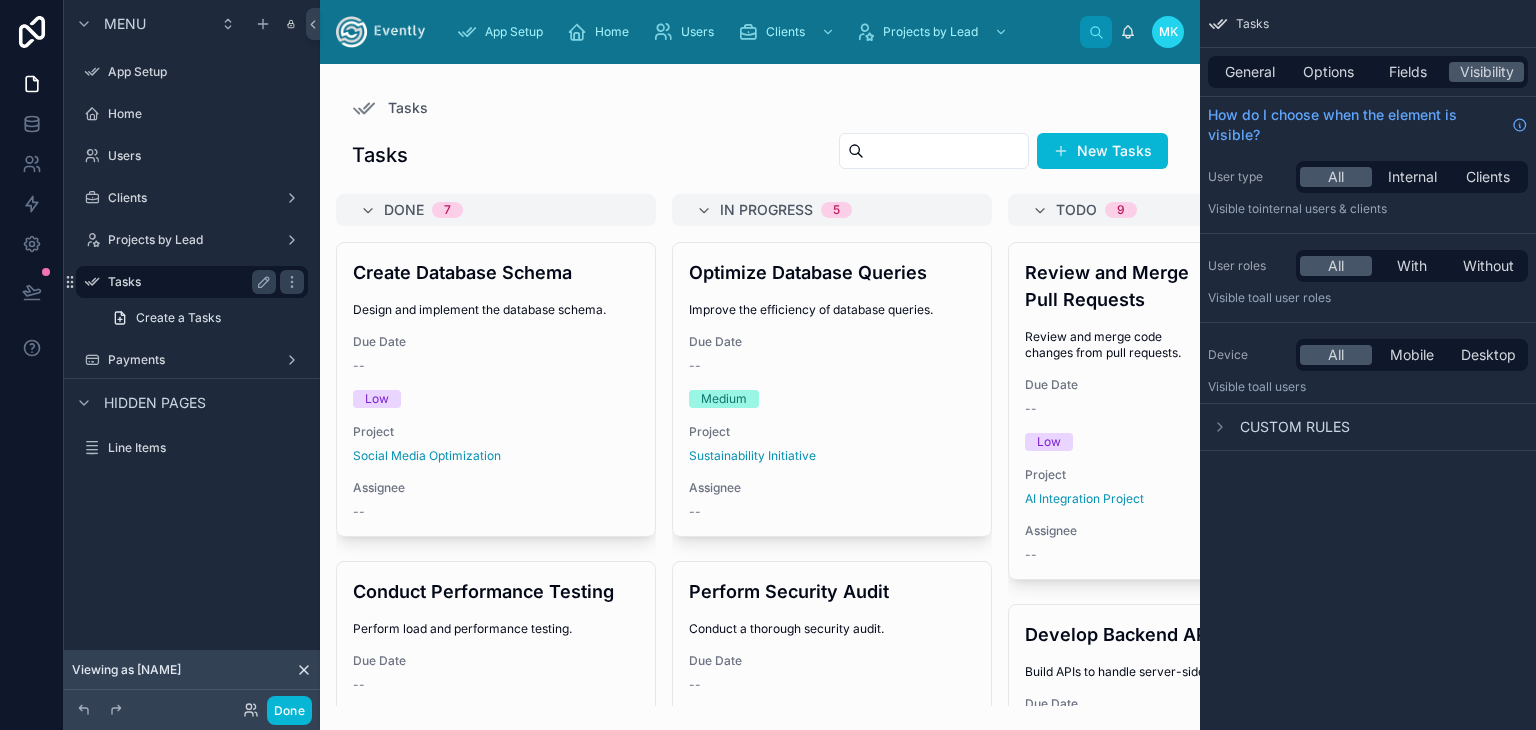 click on "Tasks" at bounding box center (188, 282) 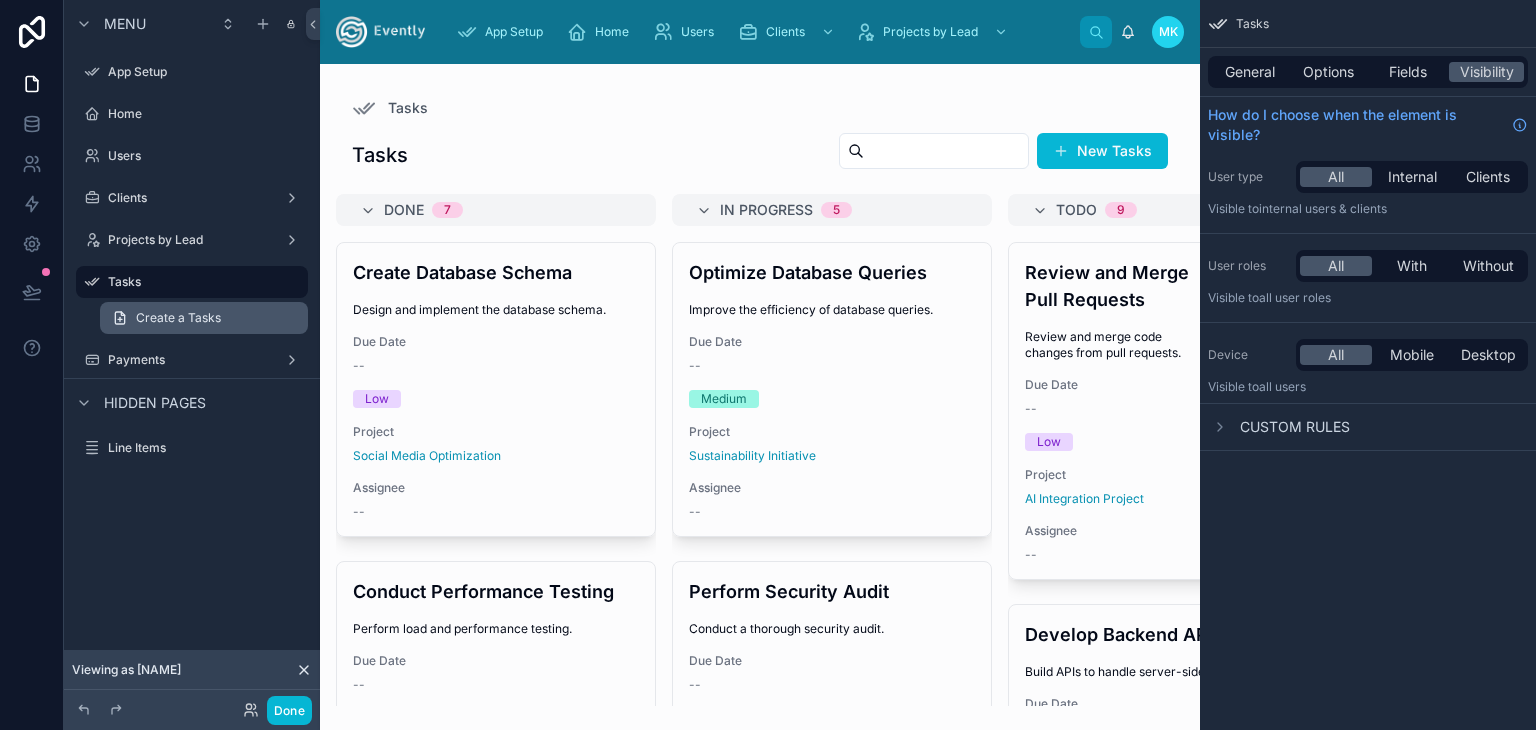 click on "Create a Tasks" at bounding box center (178, 318) 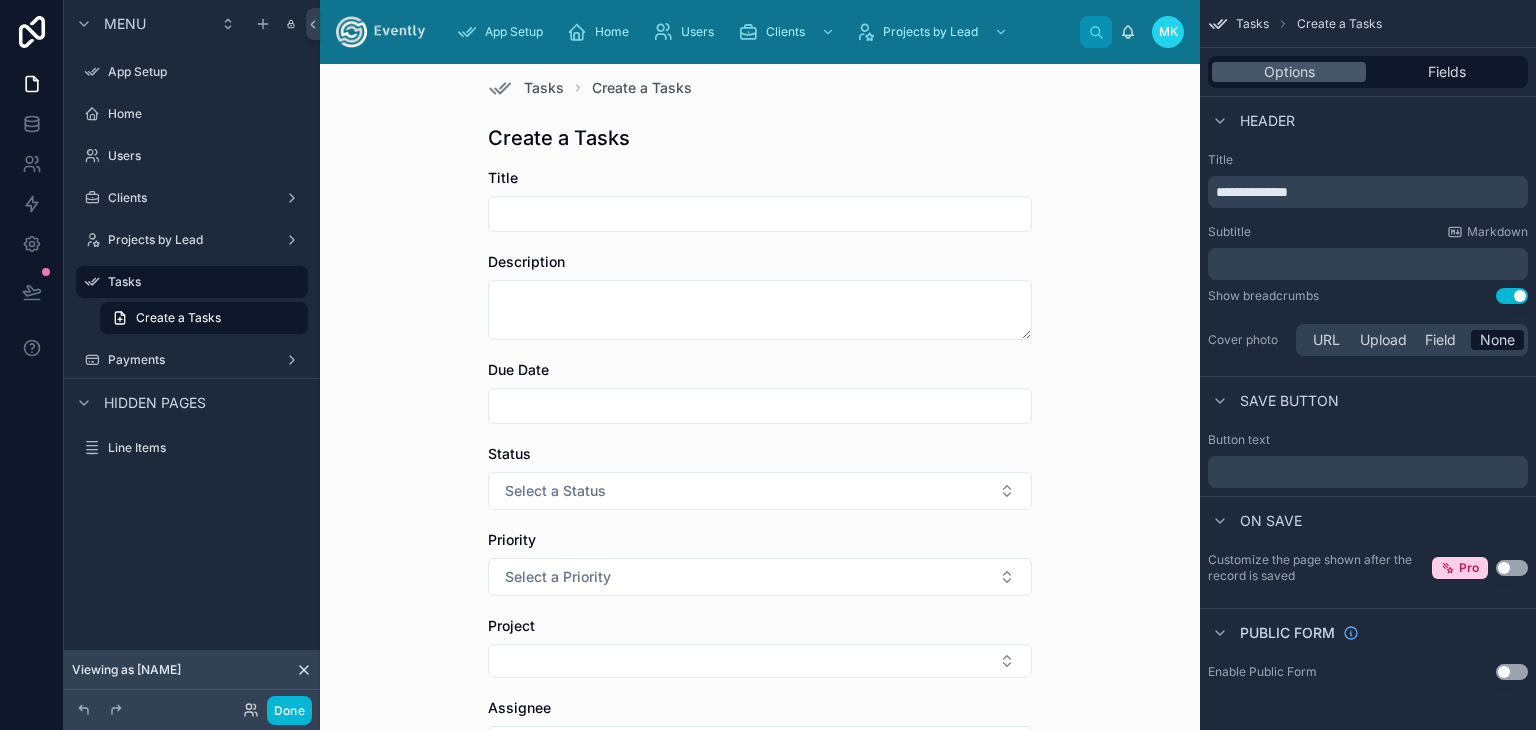 scroll, scrollTop: 0, scrollLeft: 0, axis: both 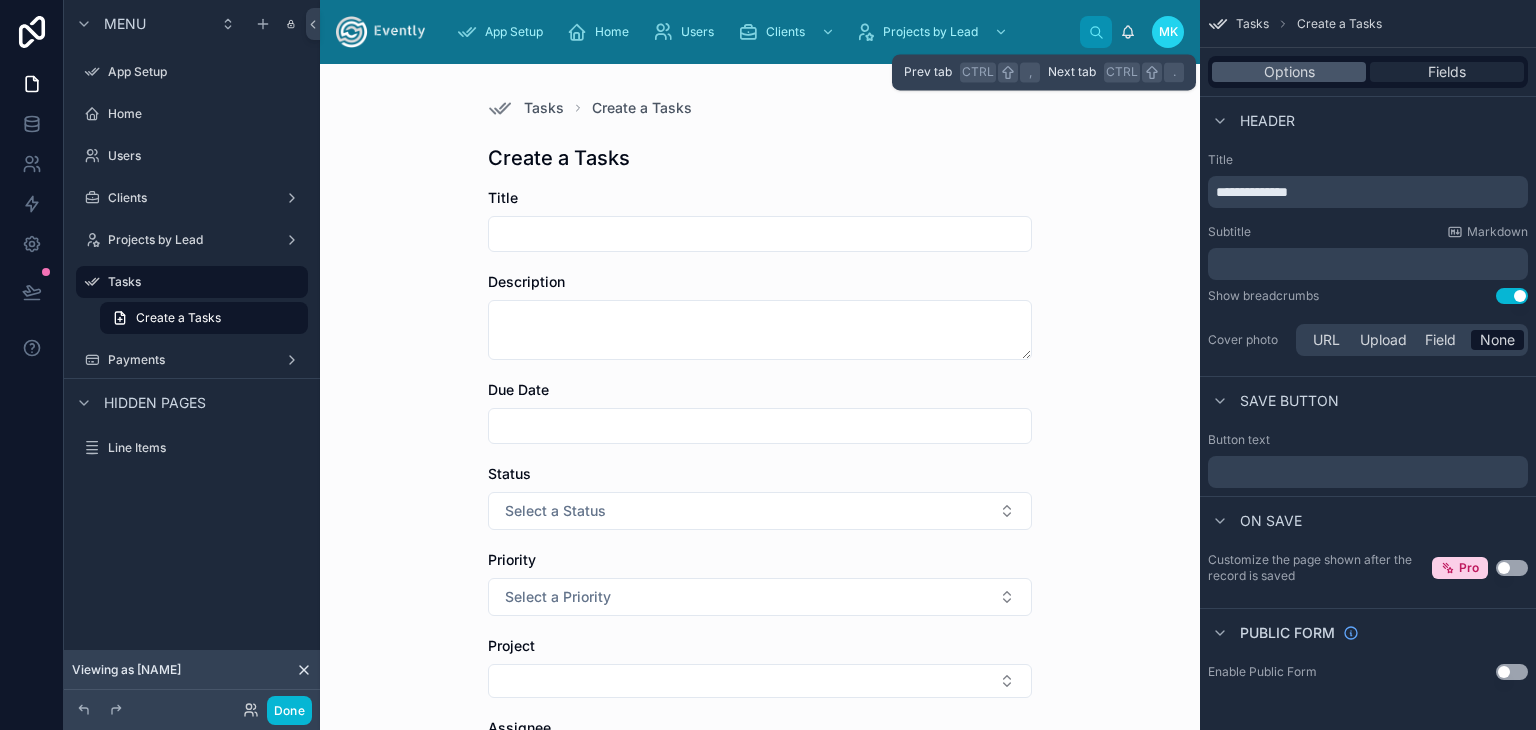 click on "Fields" at bounding box center [1447, 72] 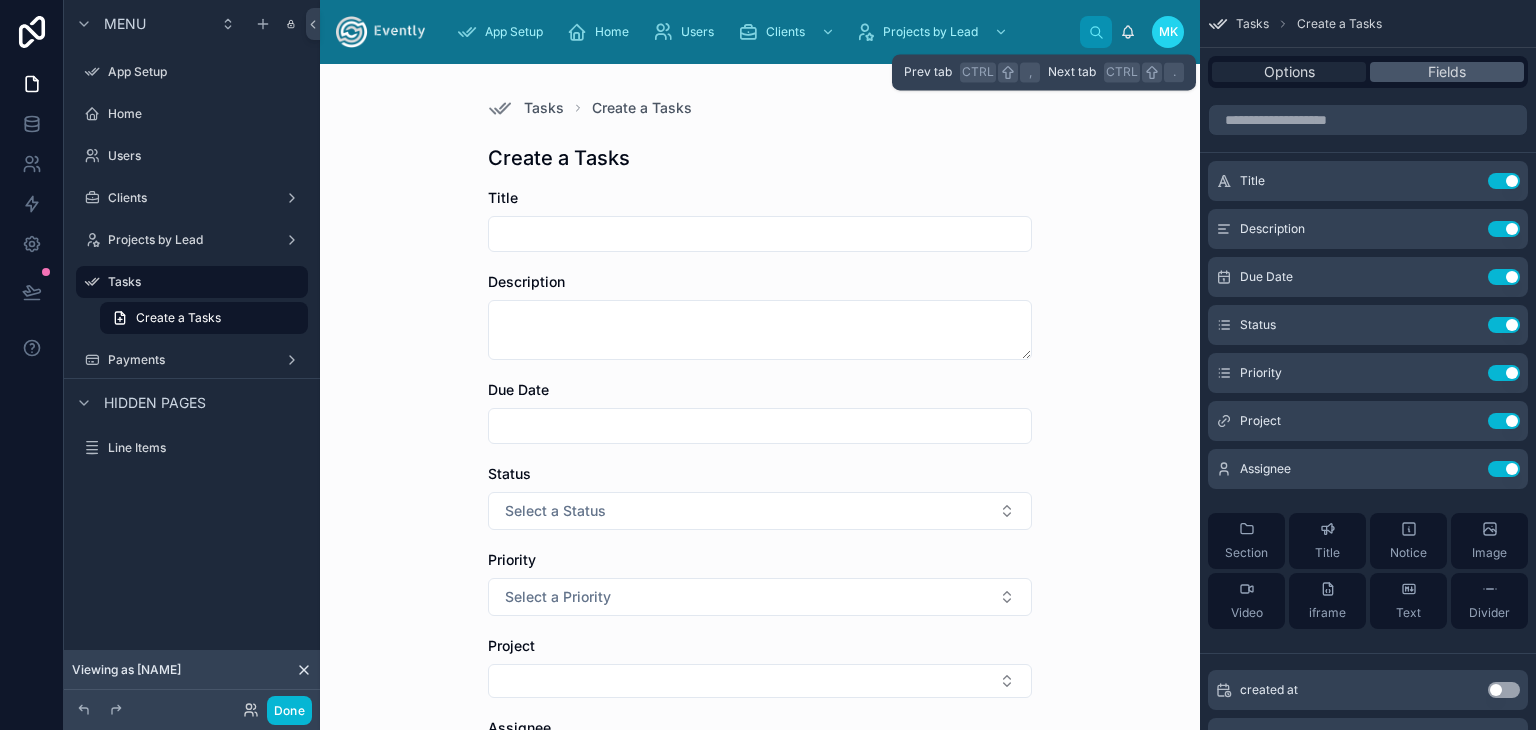 click on "Options" at bounding box center (1289, 72) 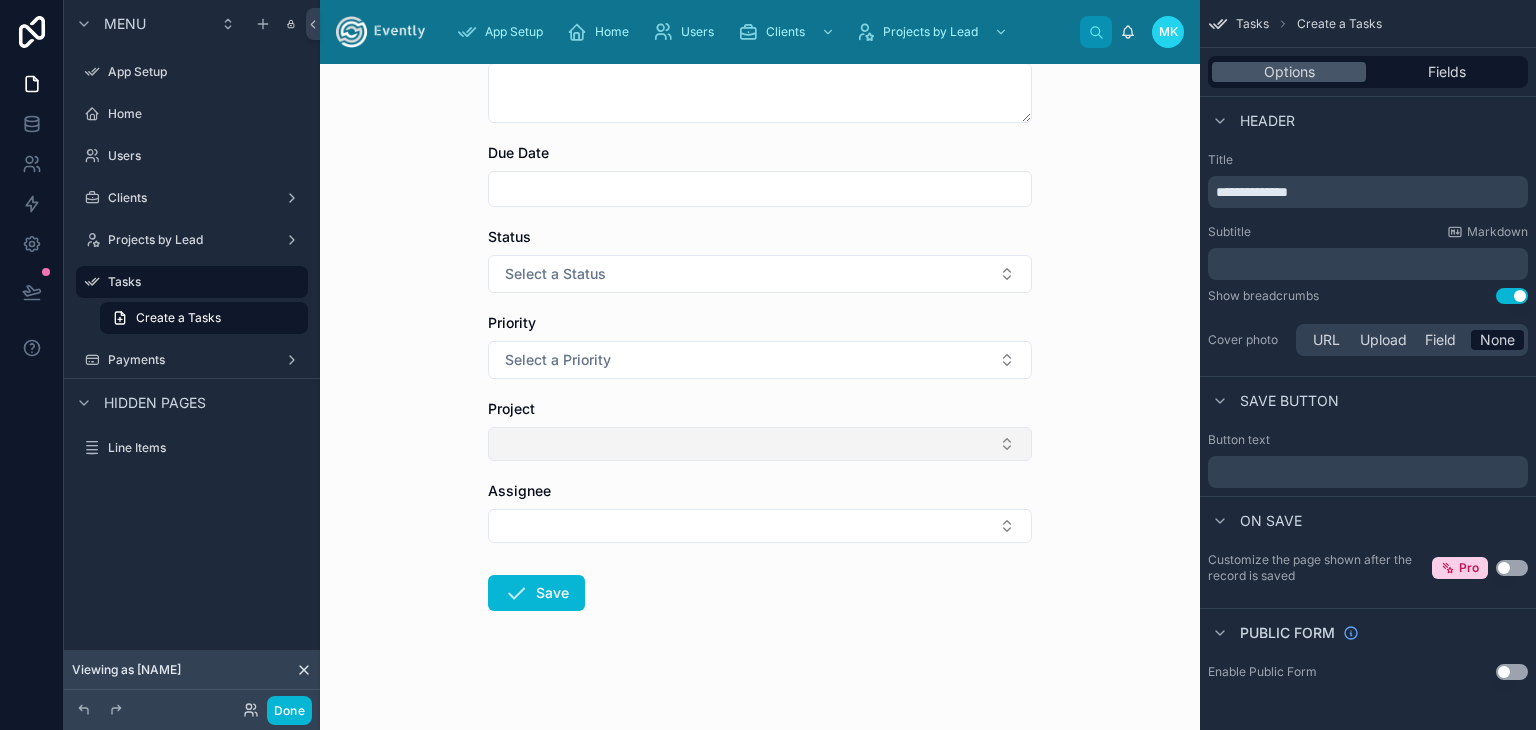 scroll, scrollTop: 244, scrollLeft: 0, axis: vertical 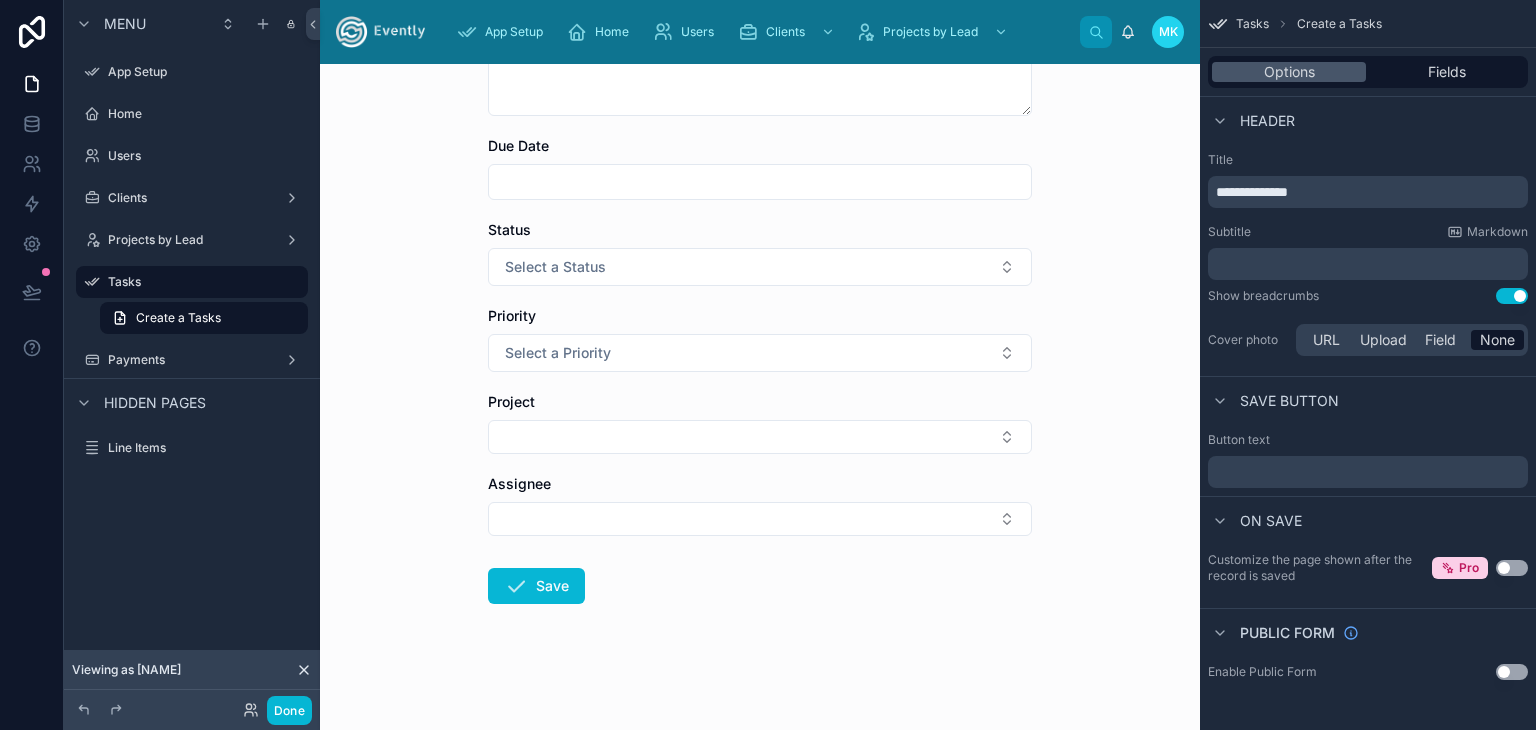 click on "Customize the page shown after the record is saved" at bounding box center [1320, 568] 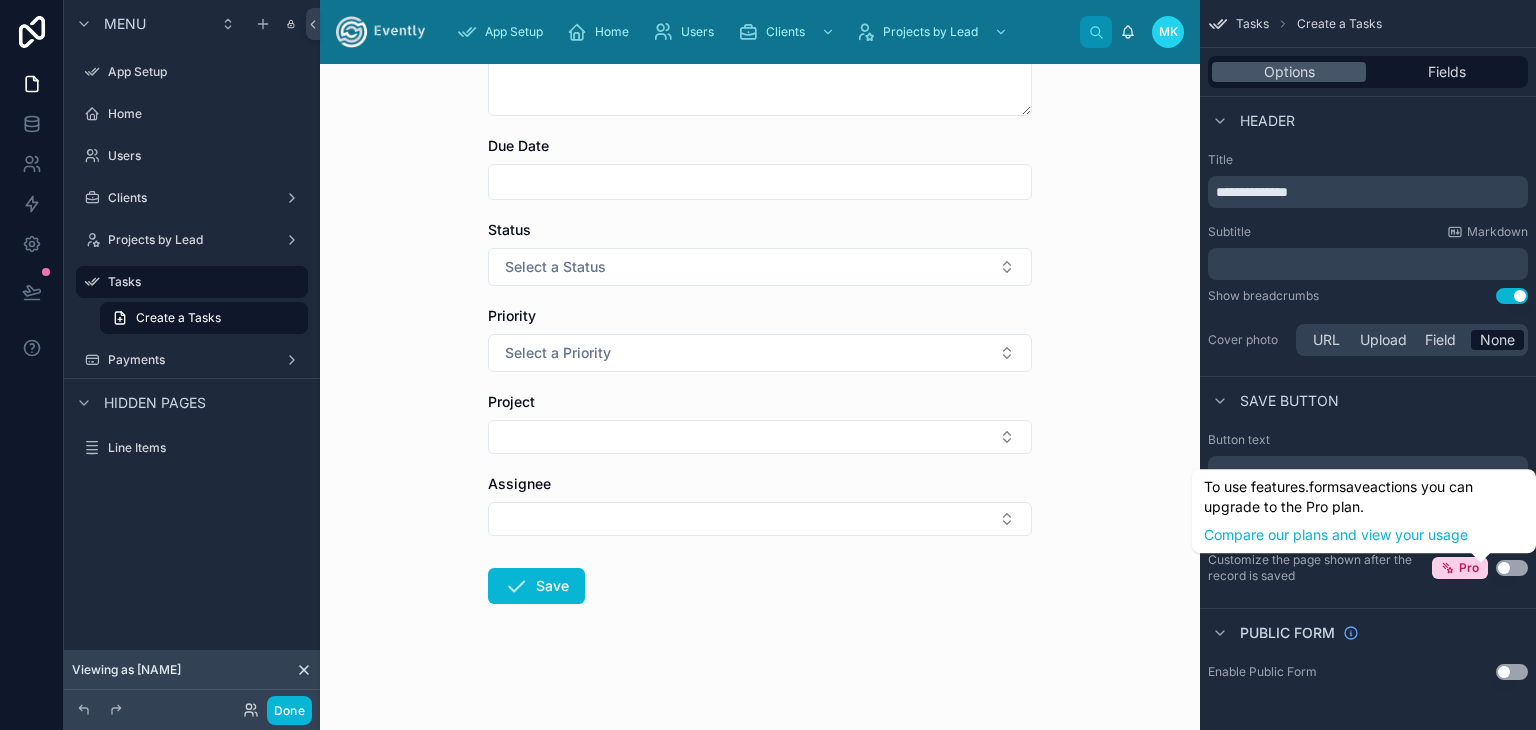 click on "Use setting" at bounding box center [1512, 568] 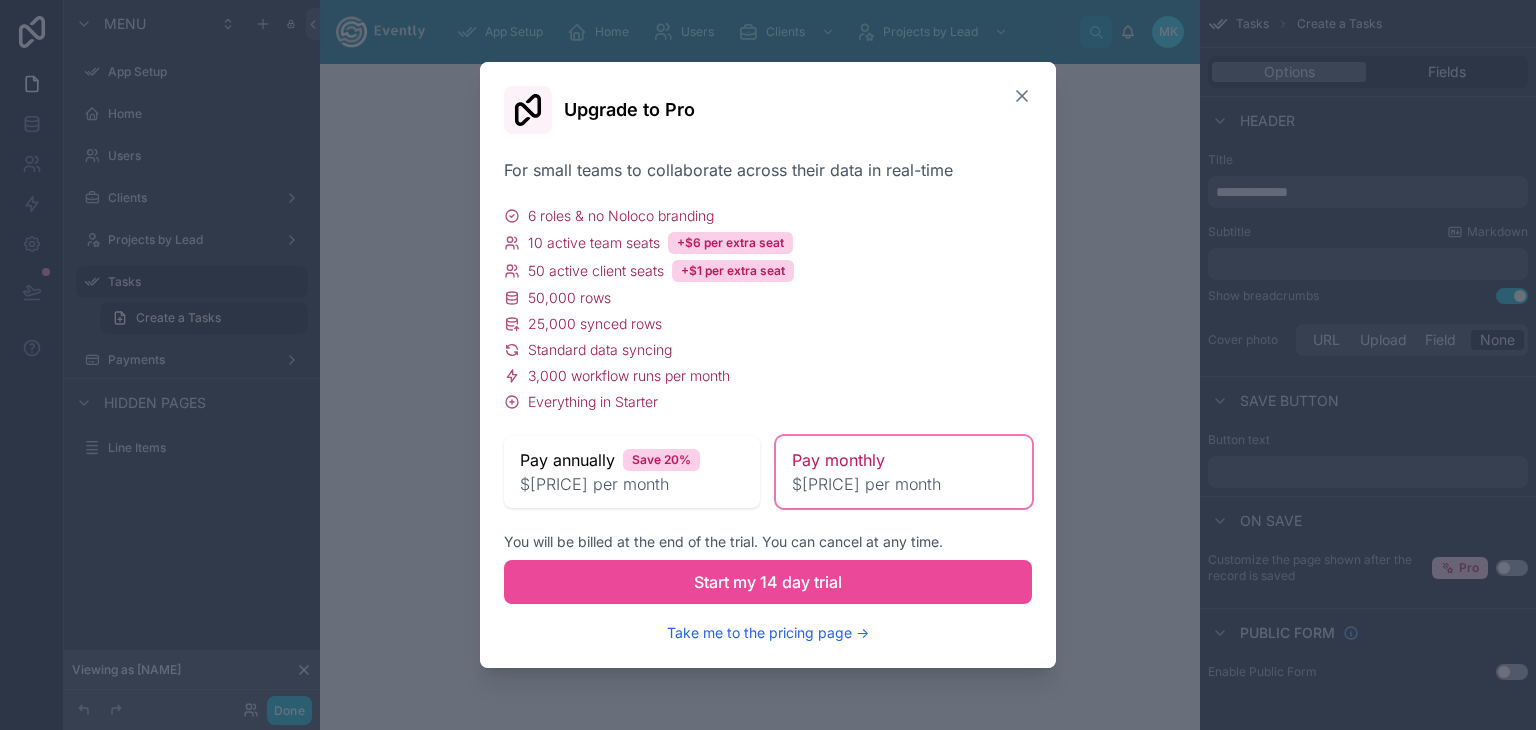 click 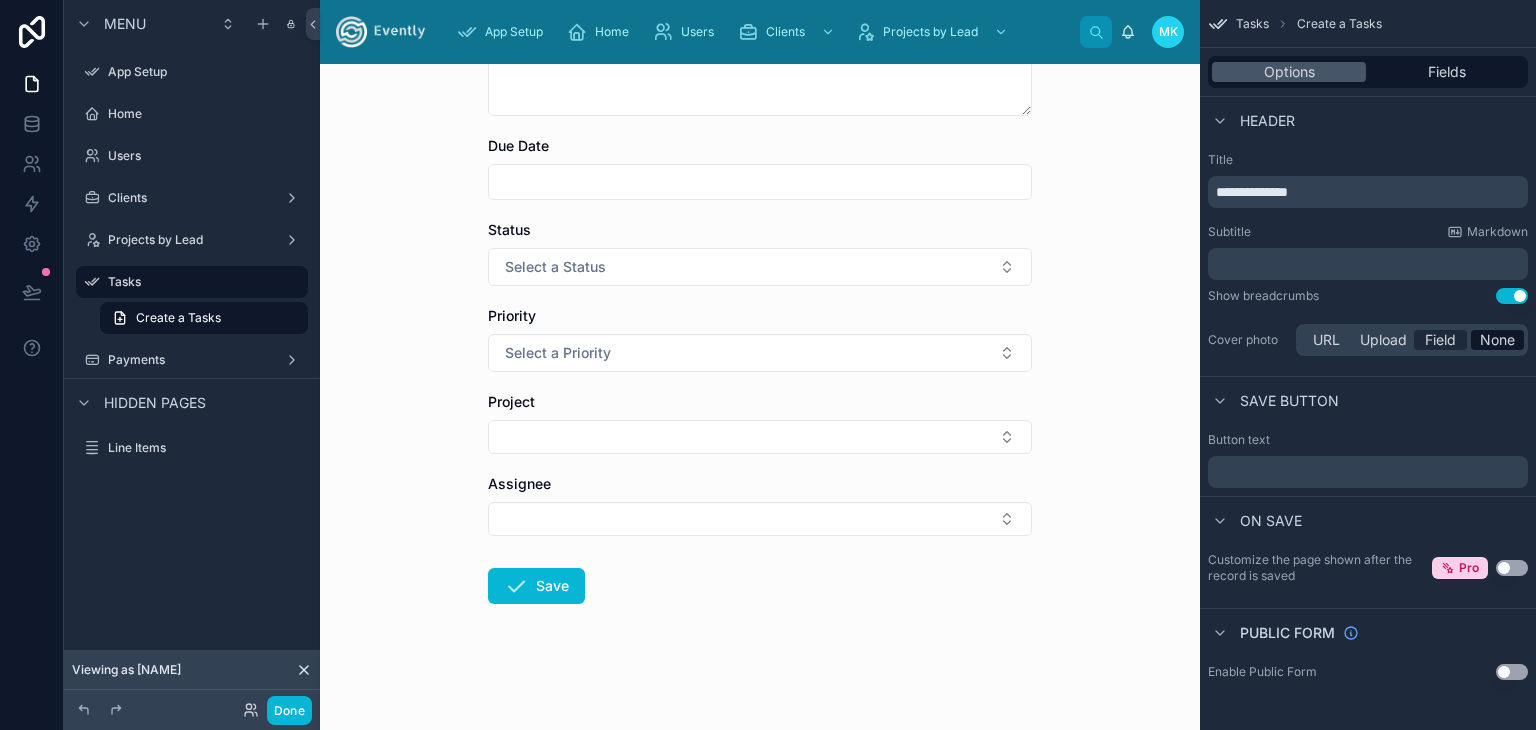click on "Field" at bounding box center [1440, 340] 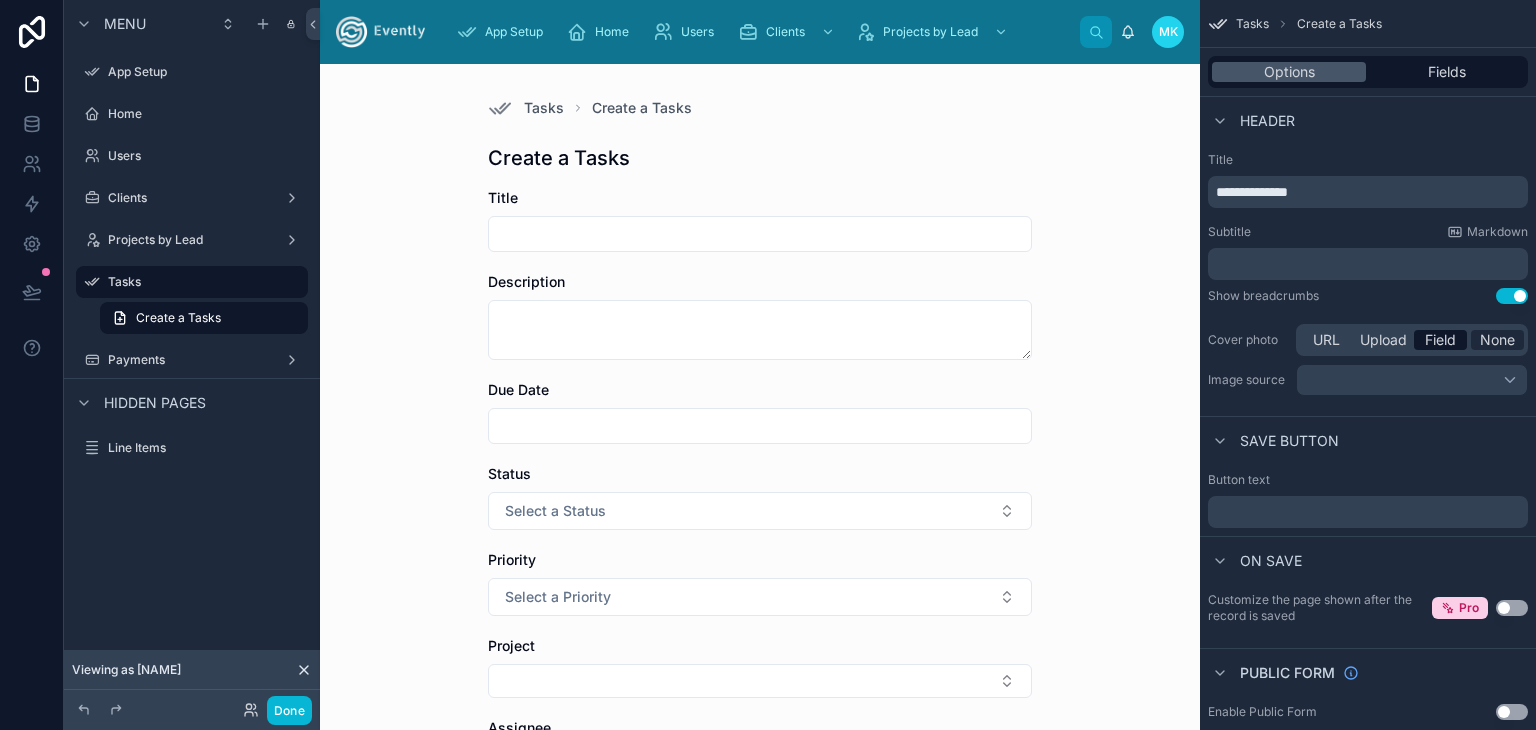 click on "None" at bounding box center (1497, 340) 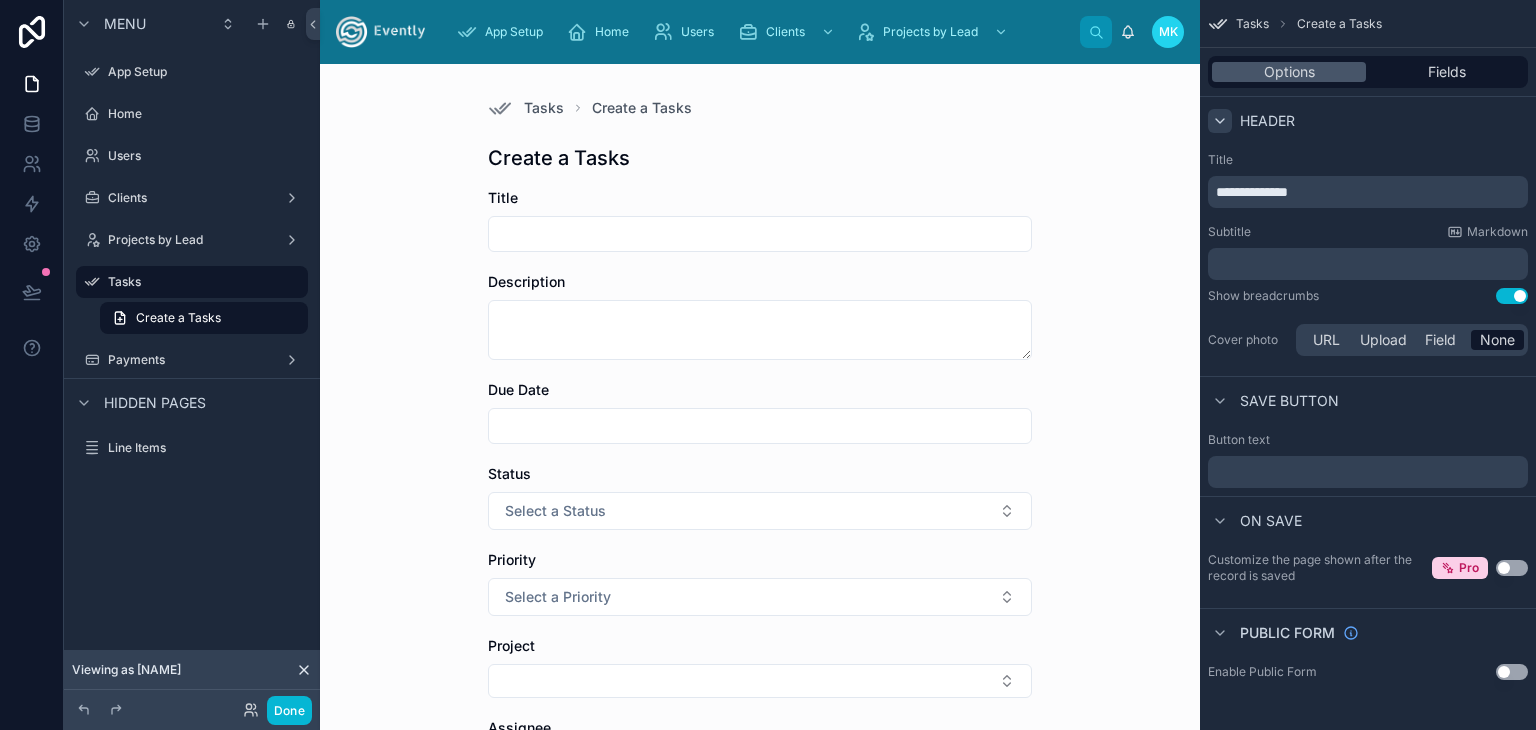 click 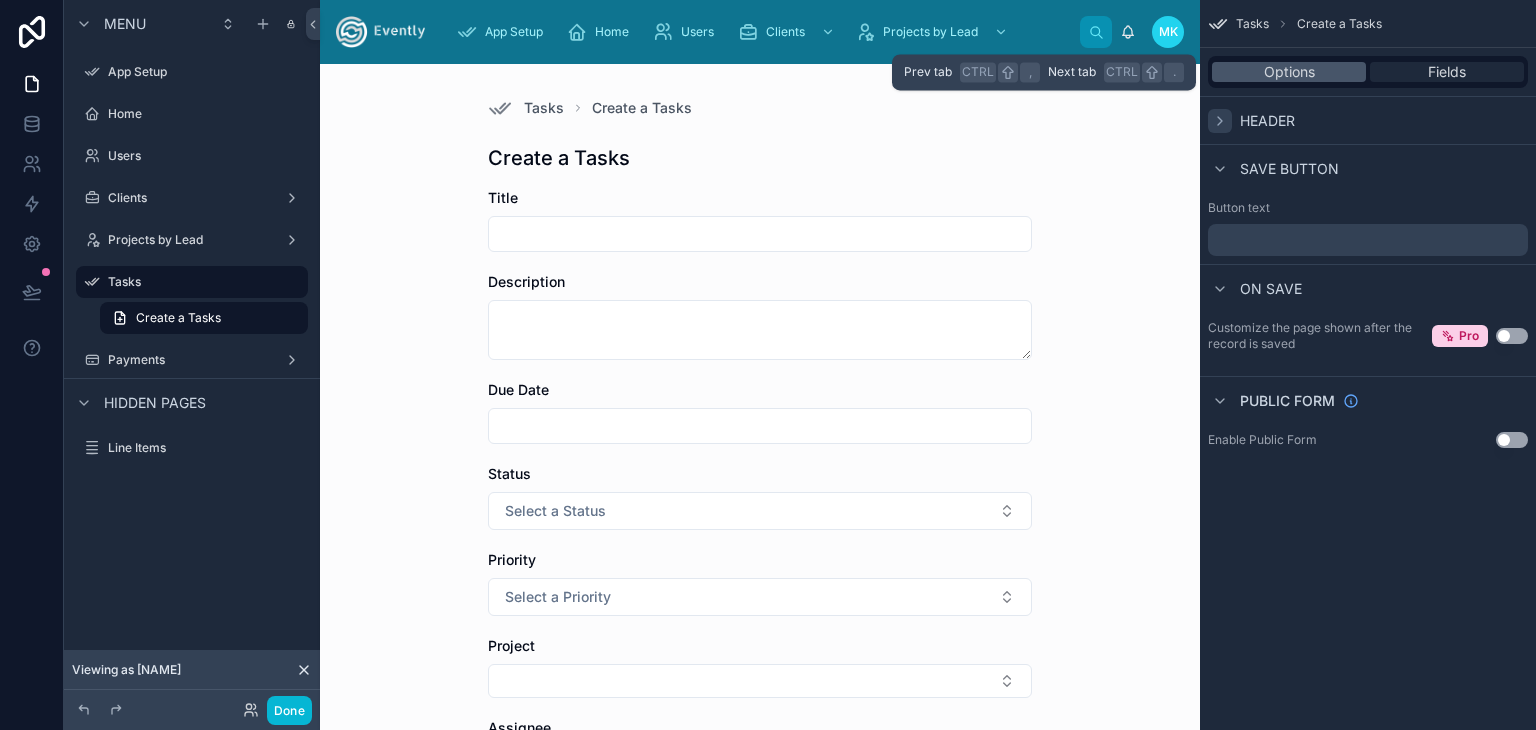 click on "Fields" at bounding box center [1447, 72] 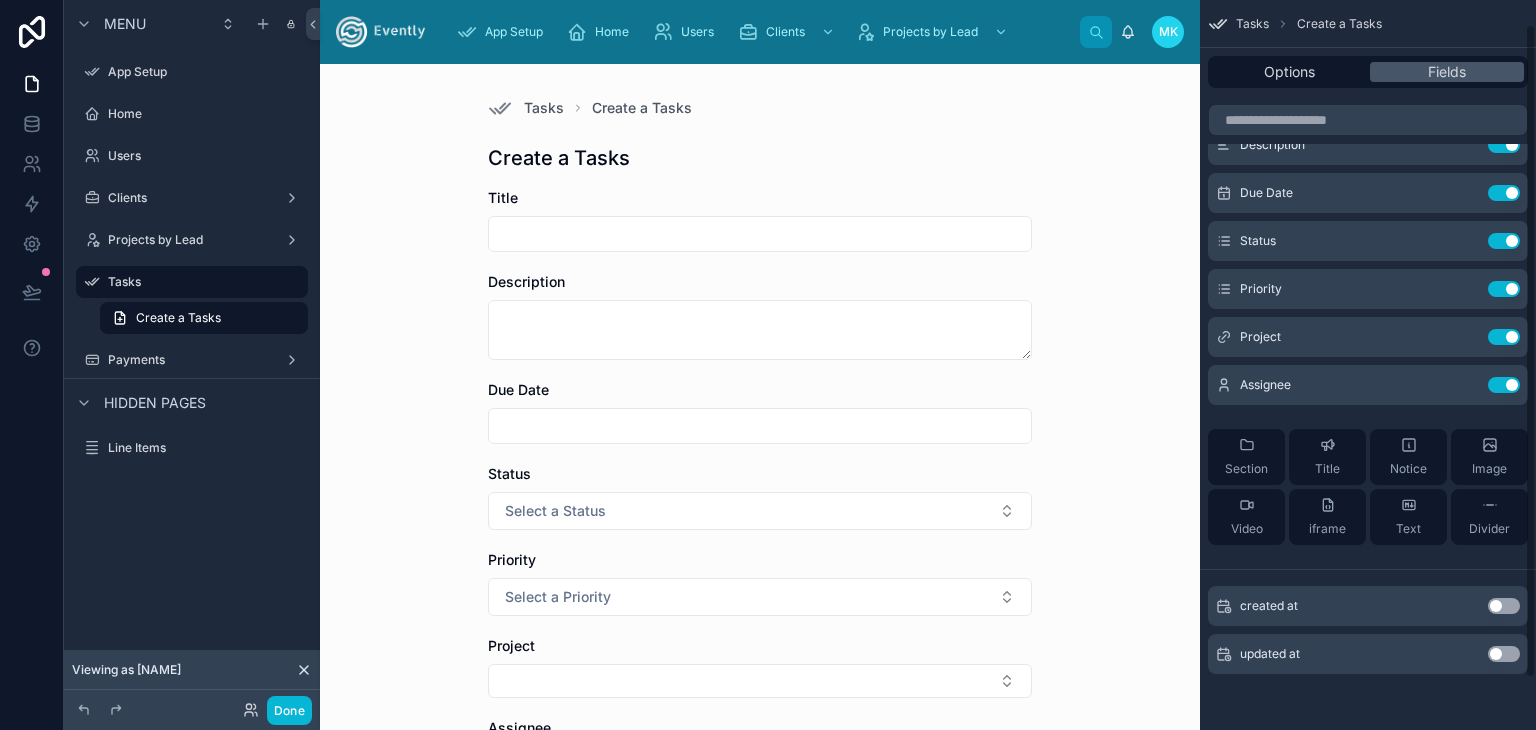 scroll, scrollTop: 0, scrollLeft: 0, axis: both 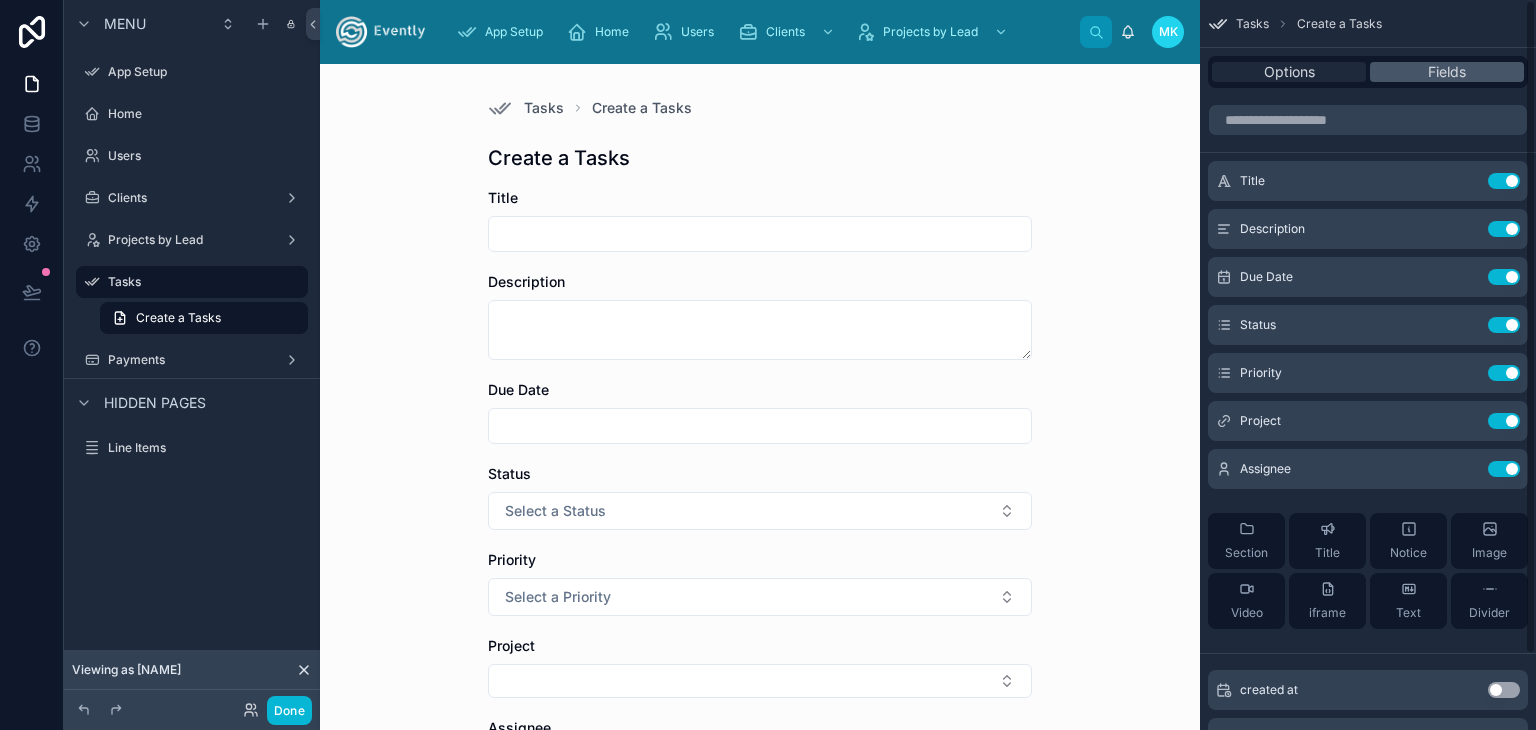 click on "Options" at bounding box center [1289, 72] 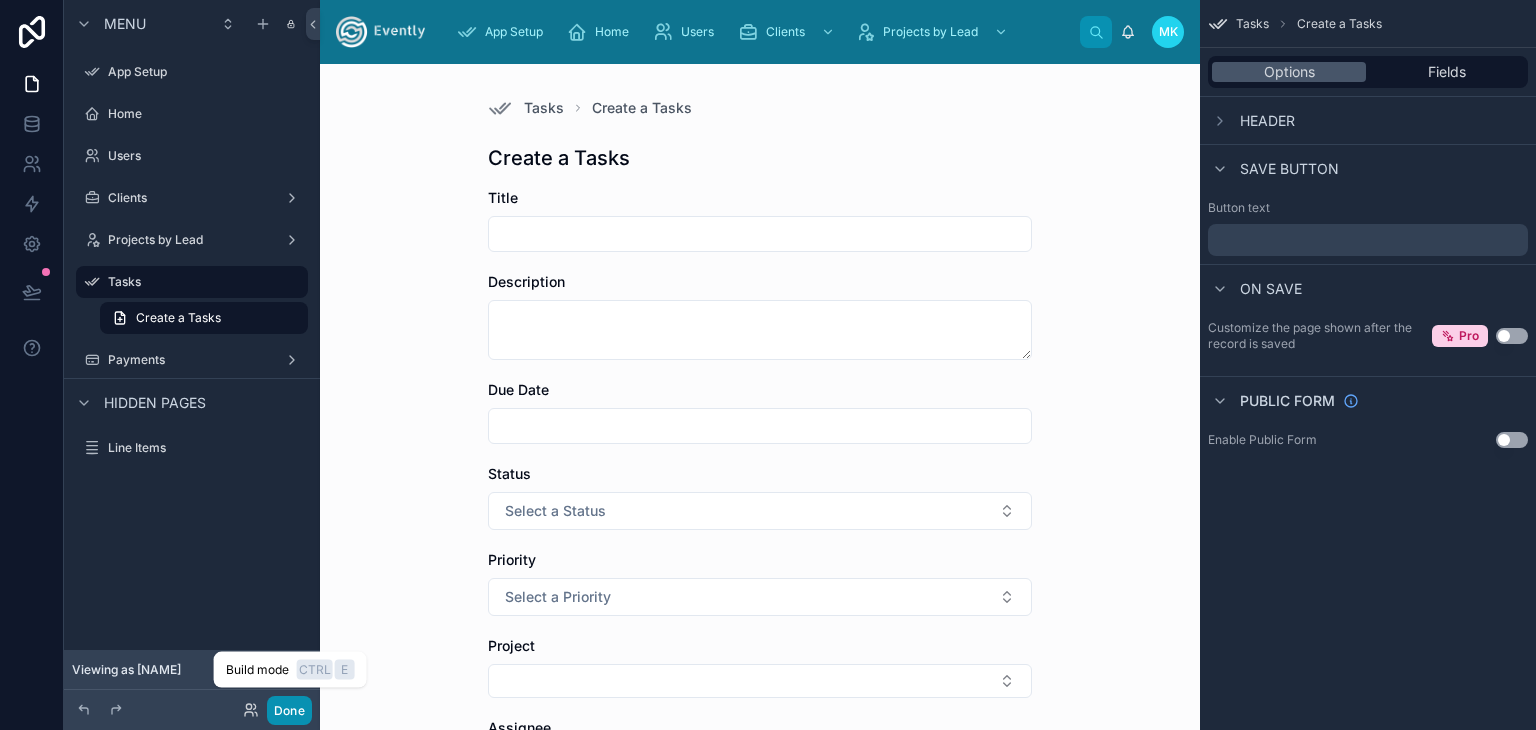 click on "Done" at bounding box center (289, 710) 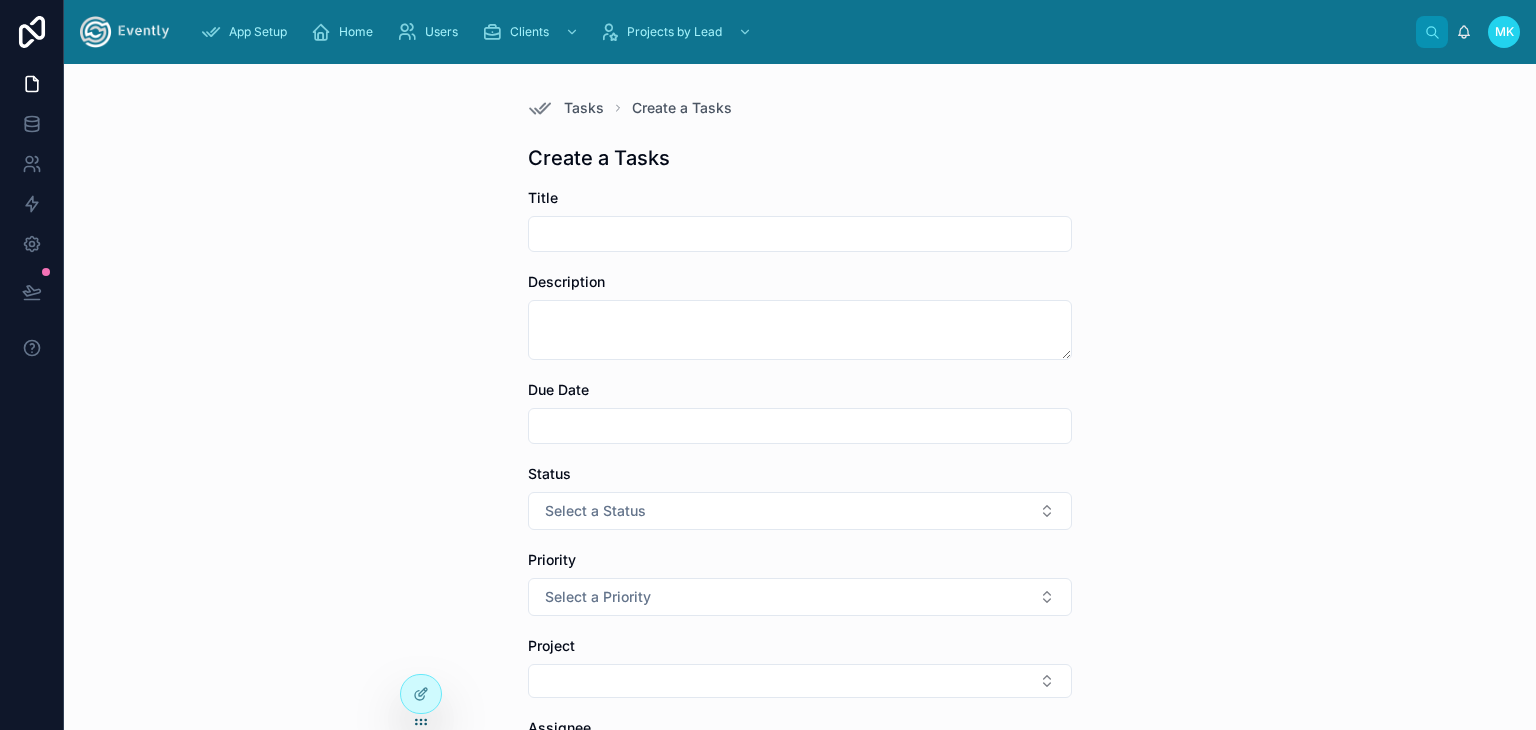 click at bounding box center [800, 234] 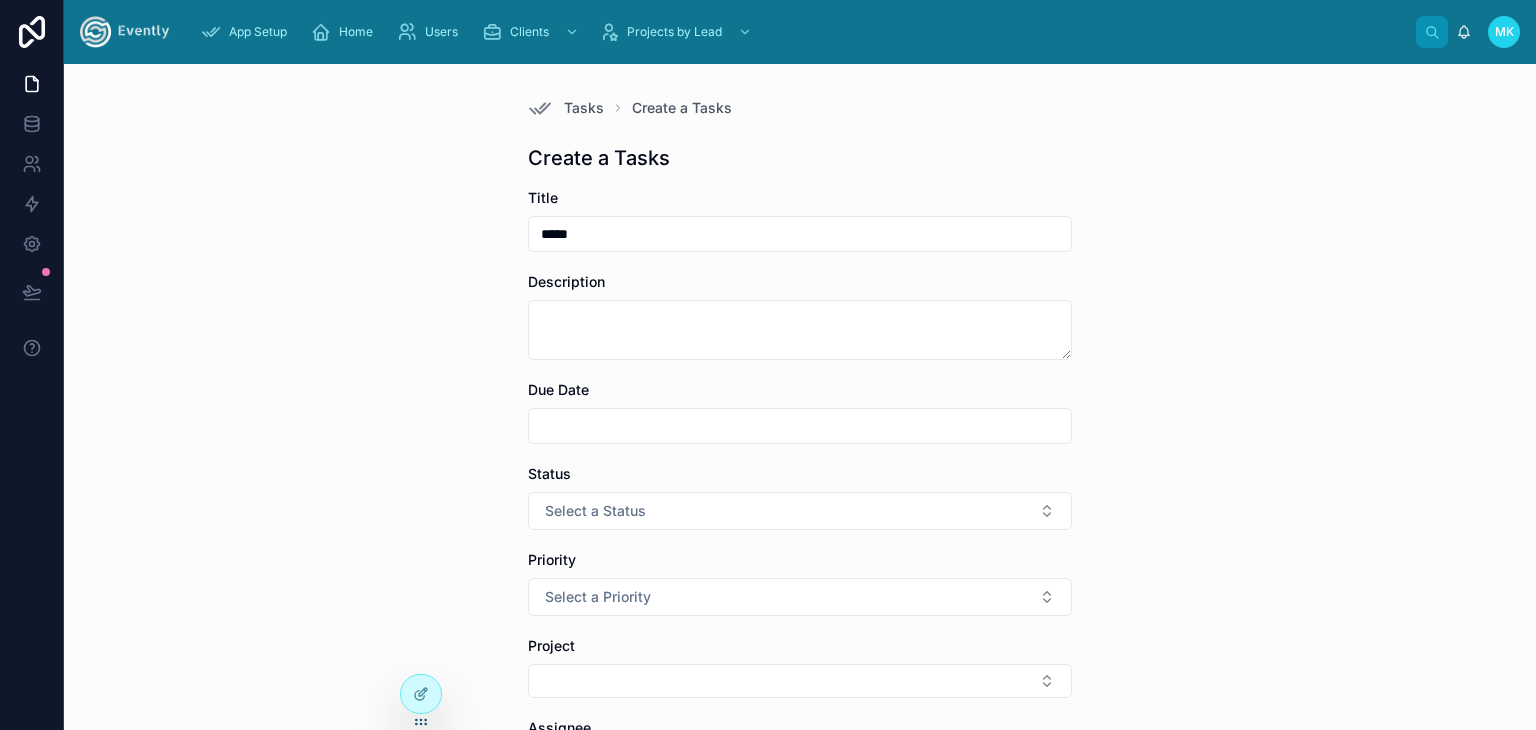 type on "*****" 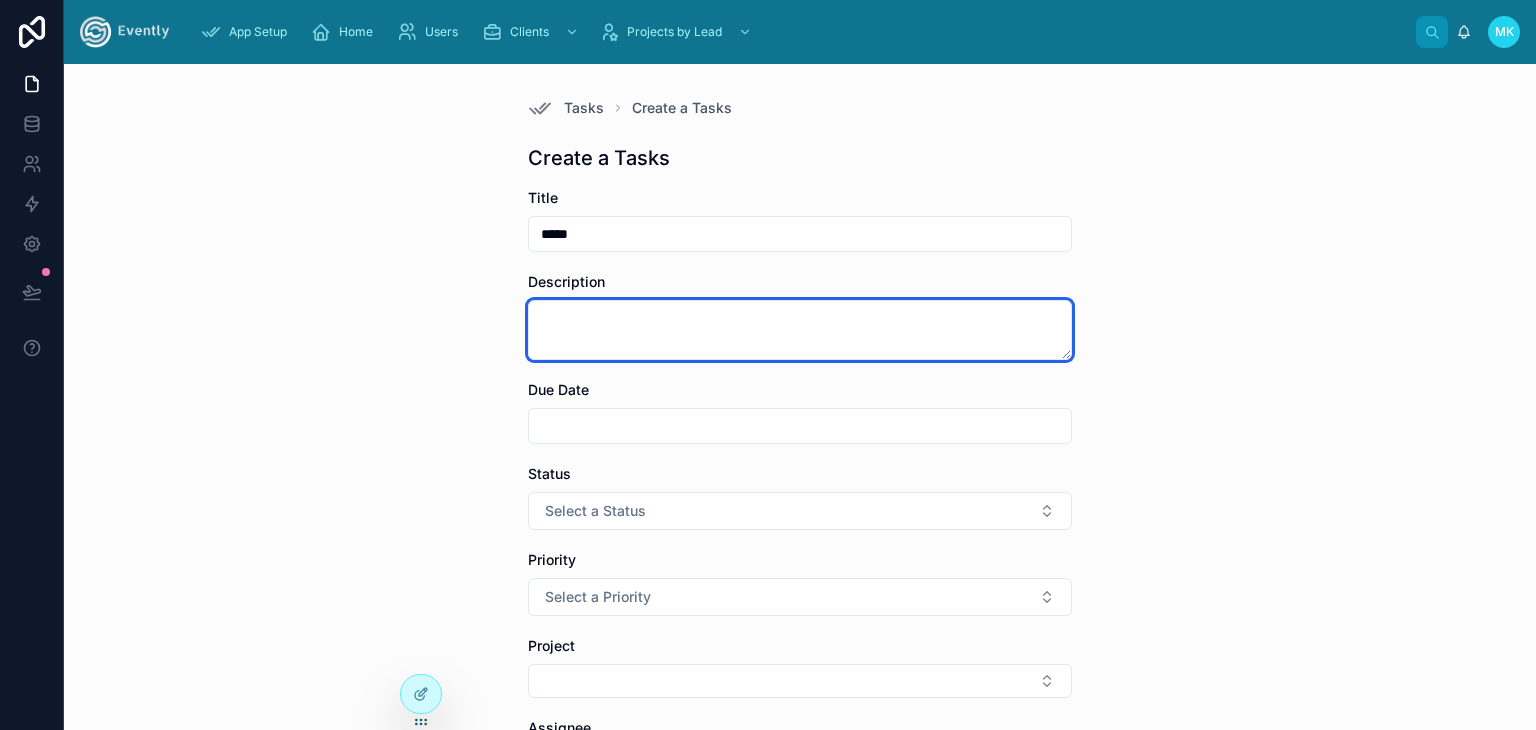 click at bounding box center [800, 330] 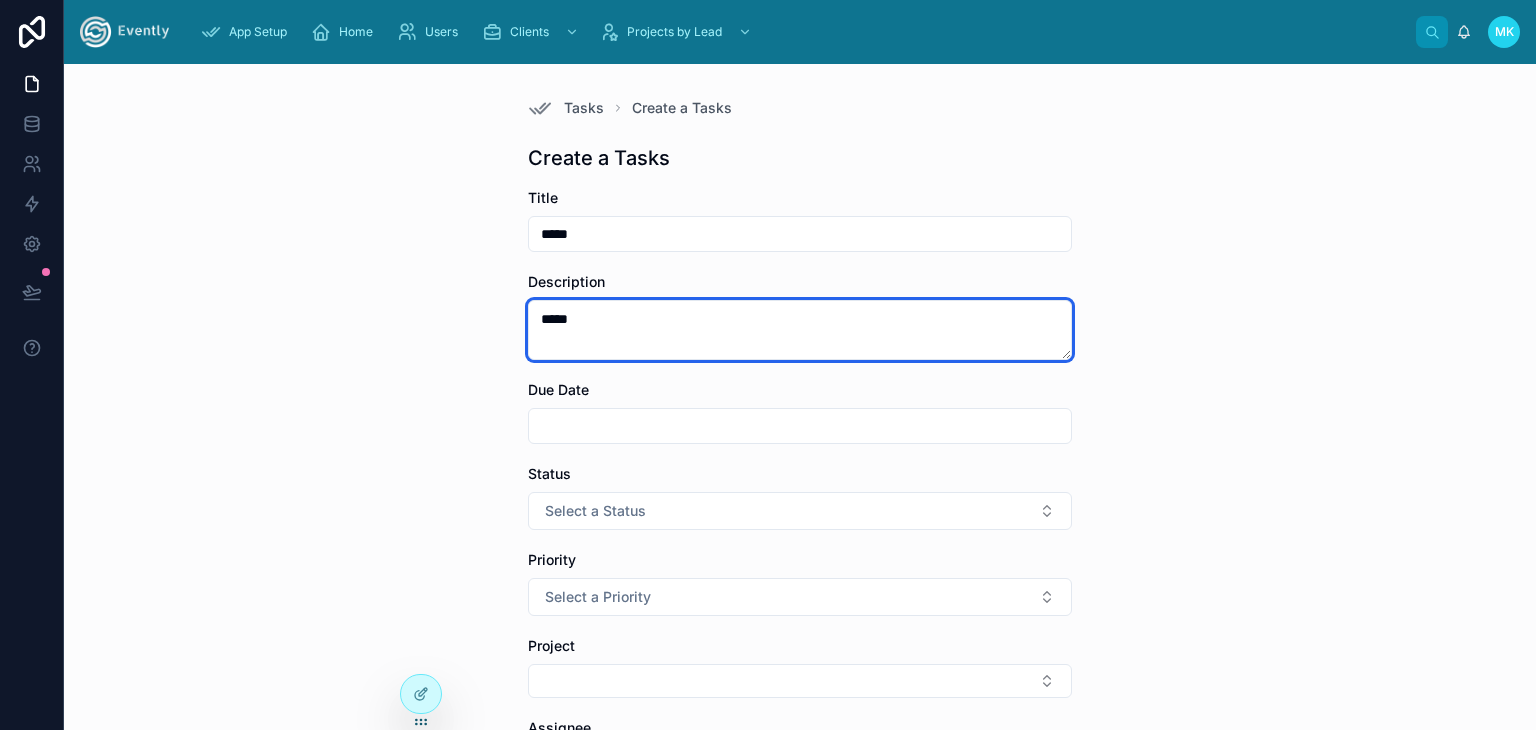 type on "*****" 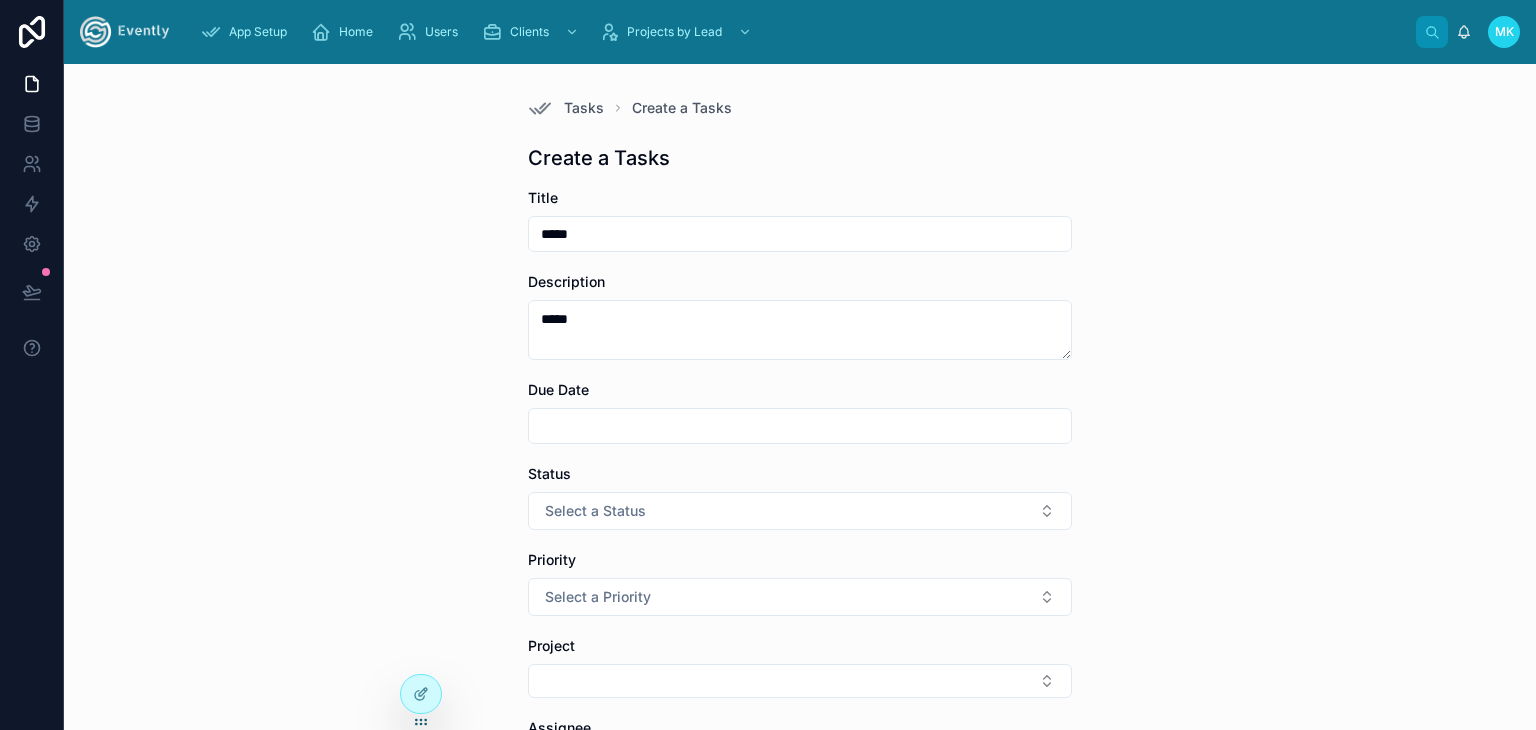 click on "Tasks Create a Tasks Create a Tasks Title ***** Description ***** Due Date Status Select a Status Priority Select a Priority Project Assignee Save" at bounding box center (800, 397) 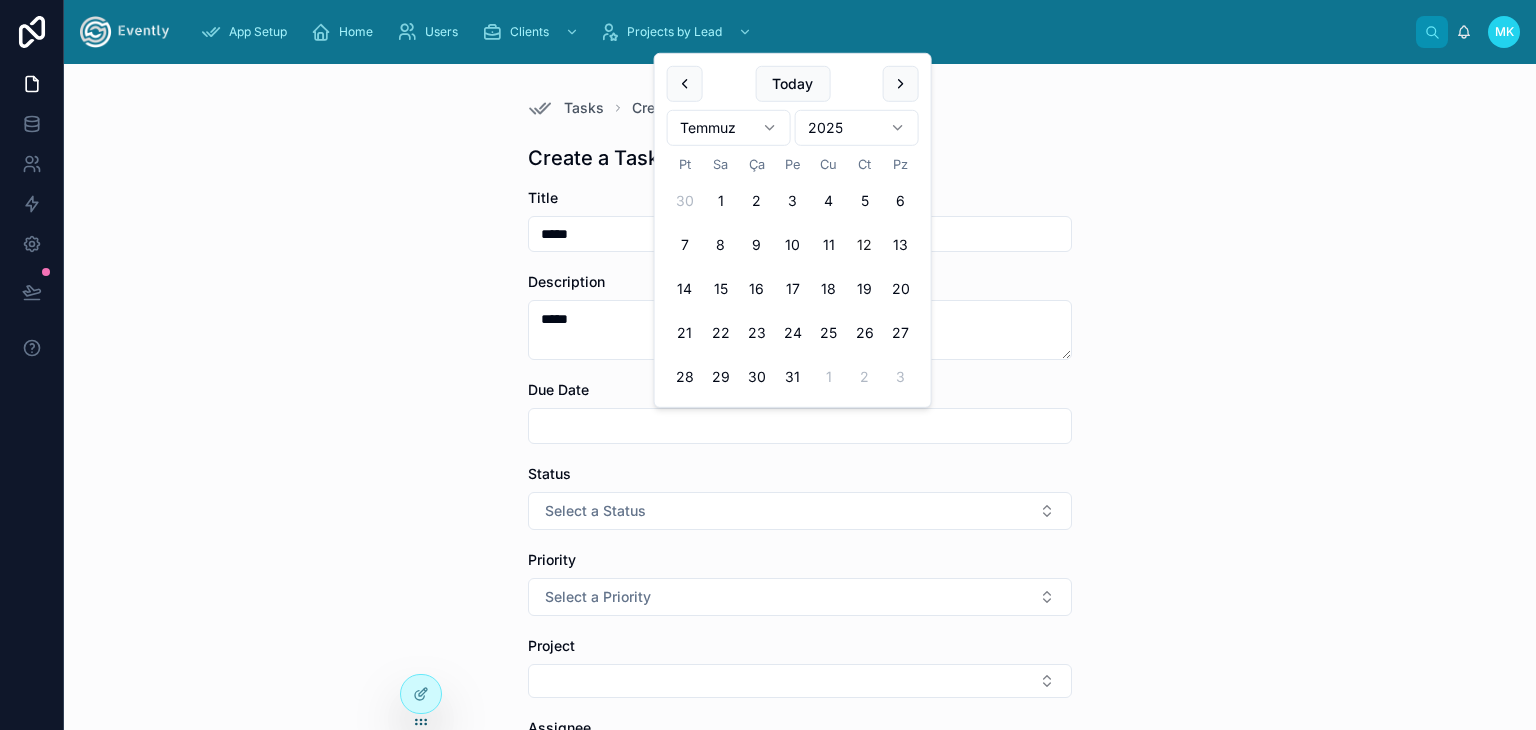 click at bounding box center (800, 426) 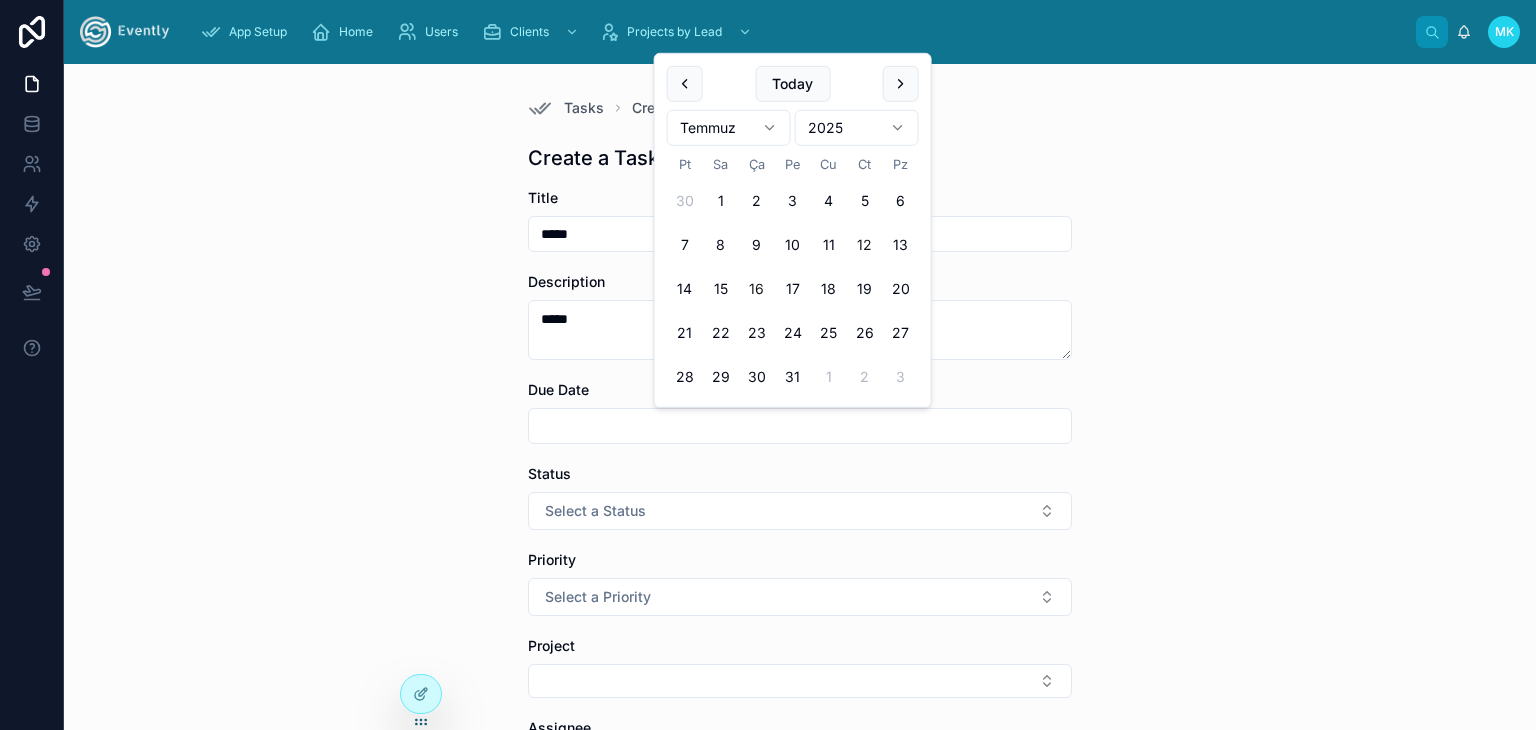 click on "16" at bounding box center (757, 289) 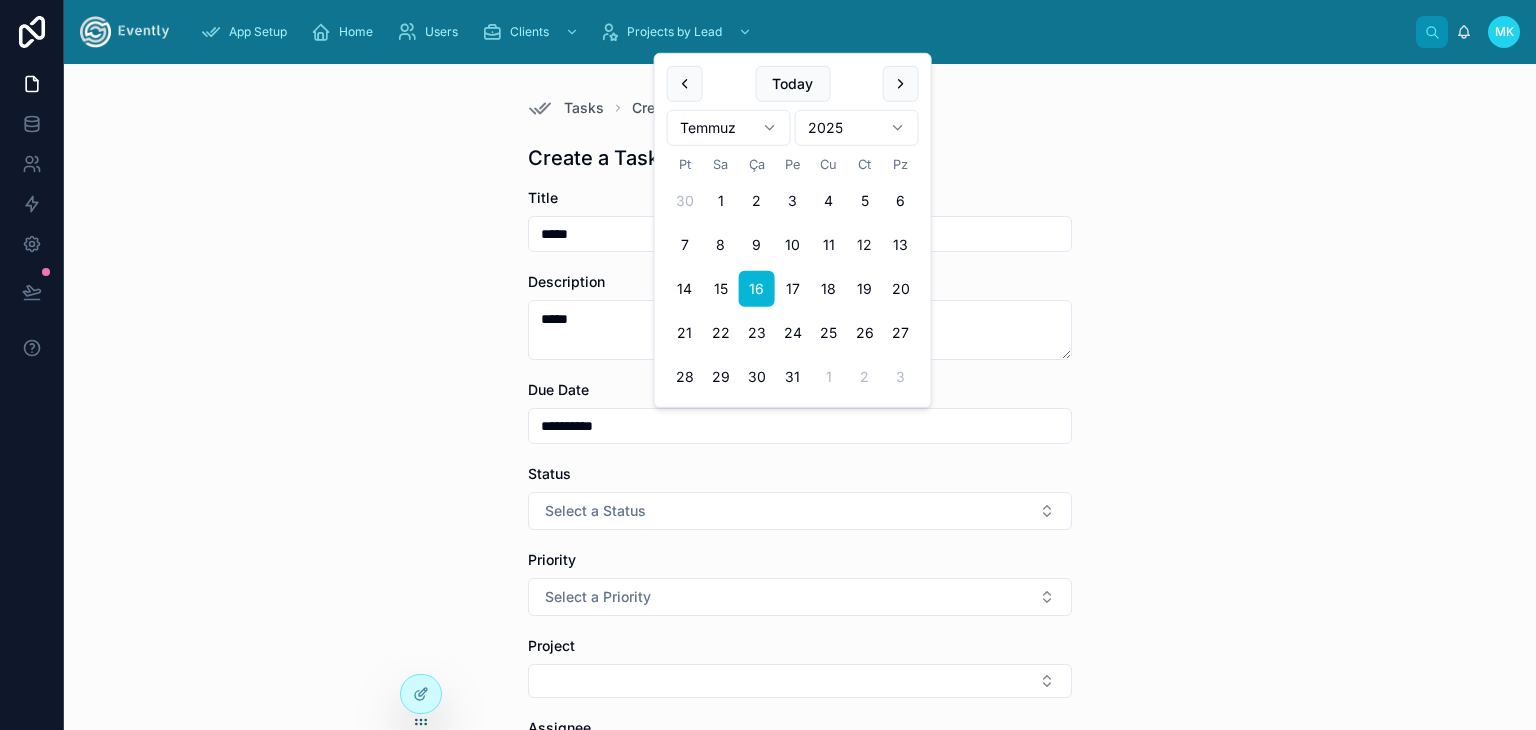 click on "**********" at bounding box center (800, 397) 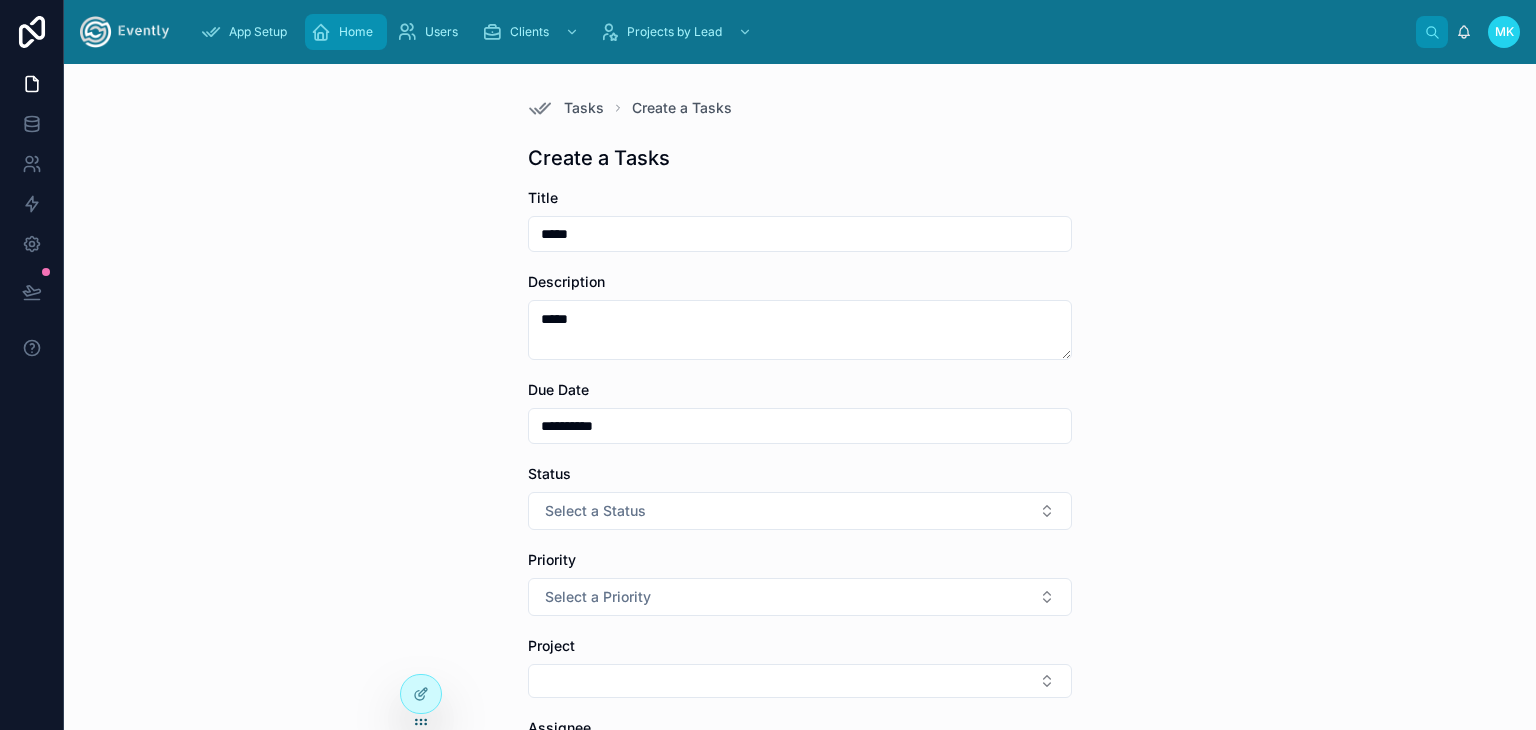 click on "Home" at bounding box center [356, 32] 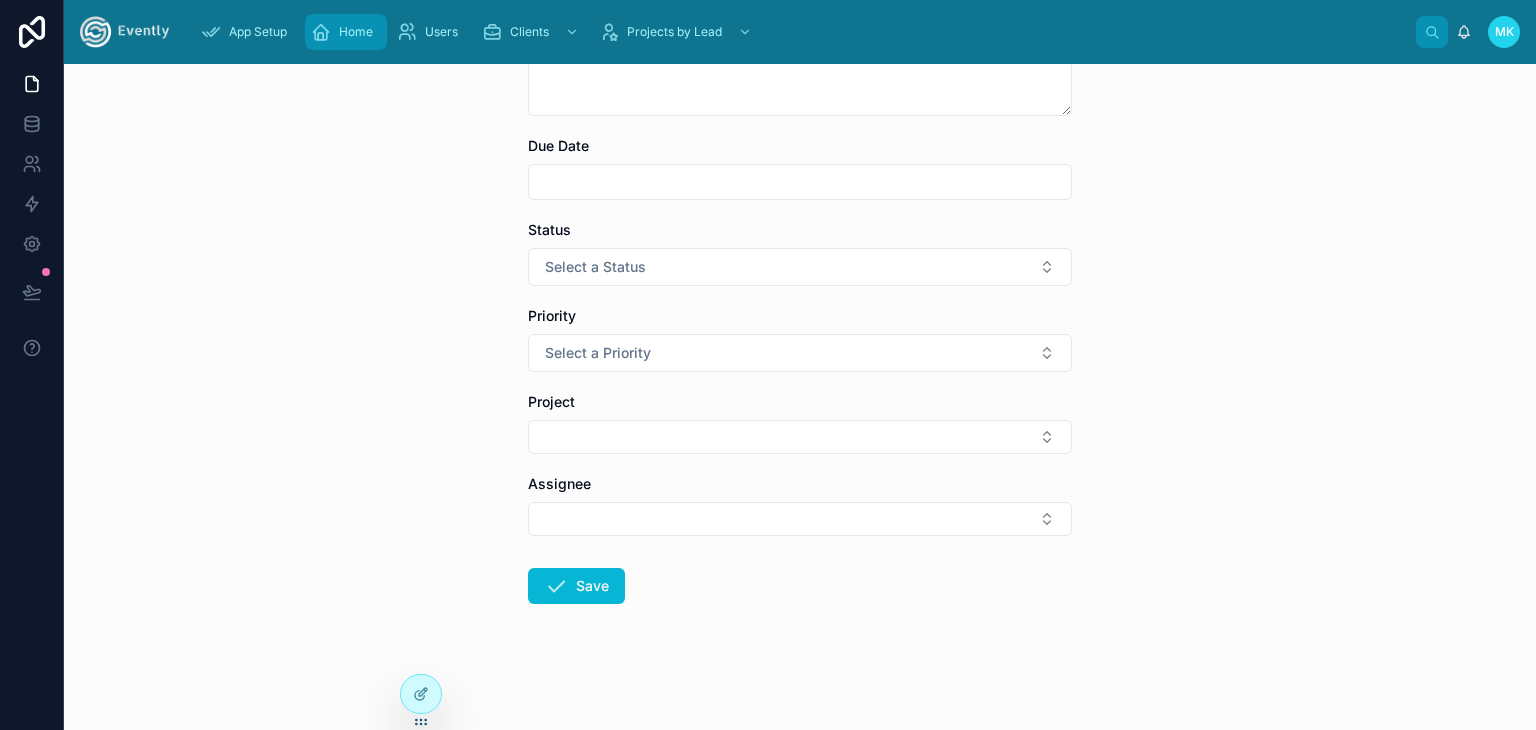 scroll, scrollTop: 0, scrollLeft: 0, axis: both 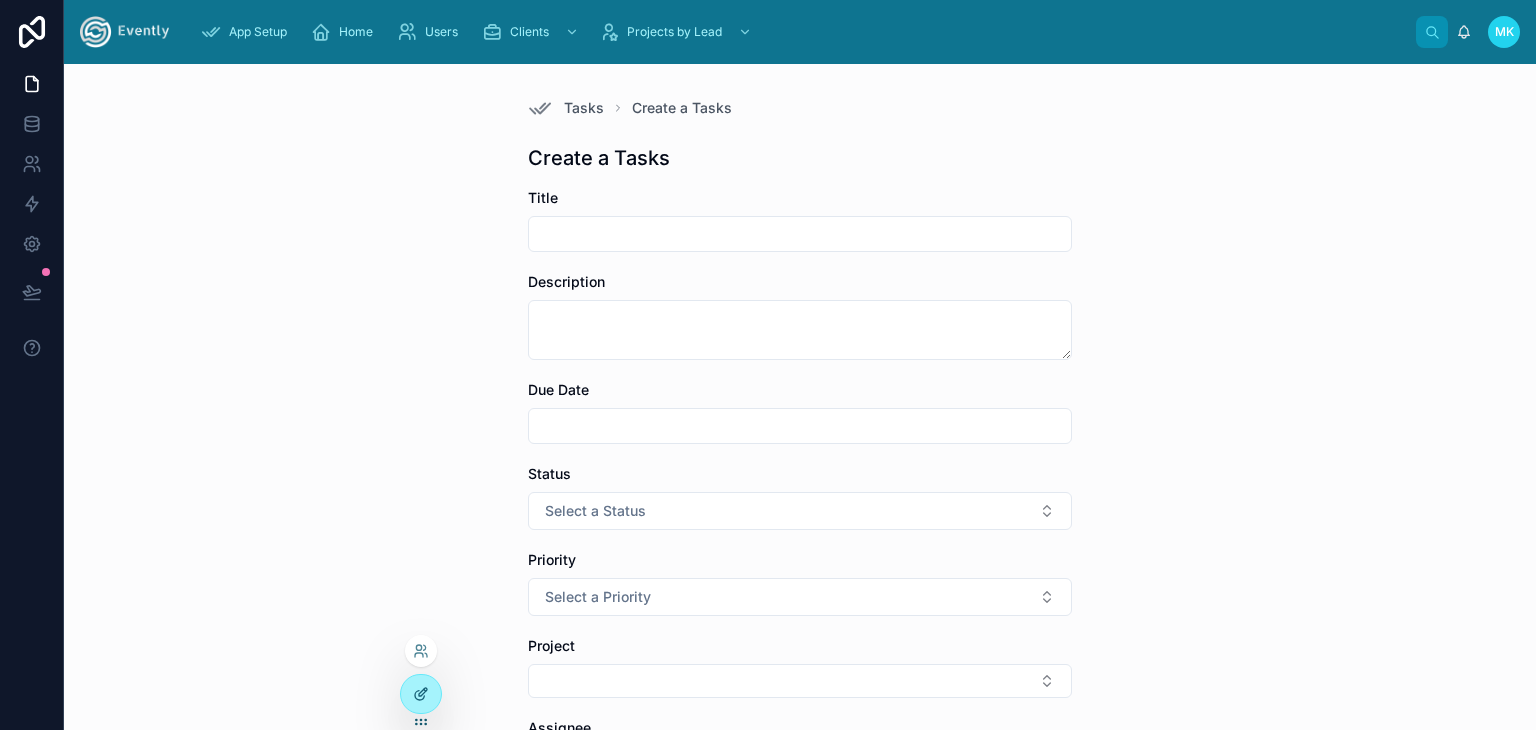 click 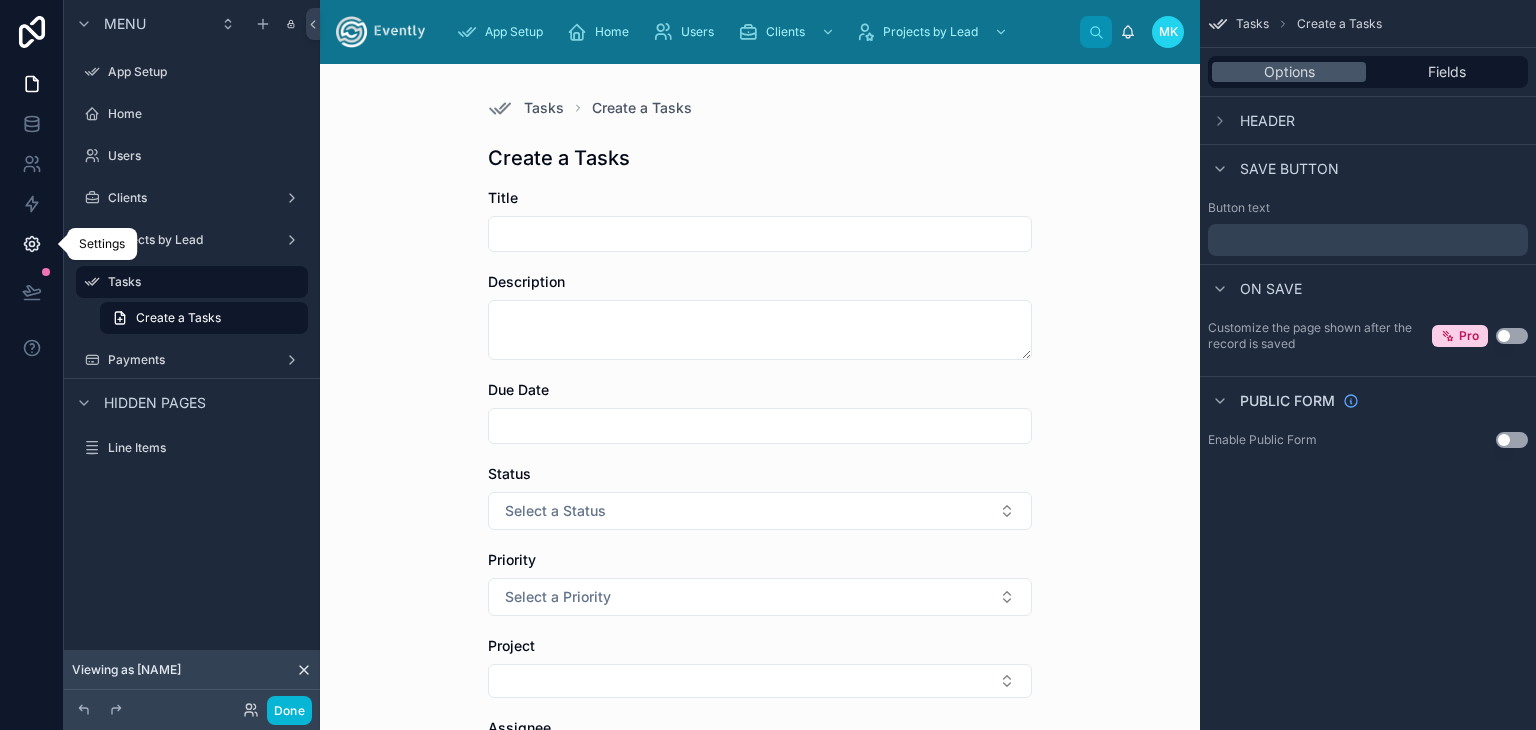 click 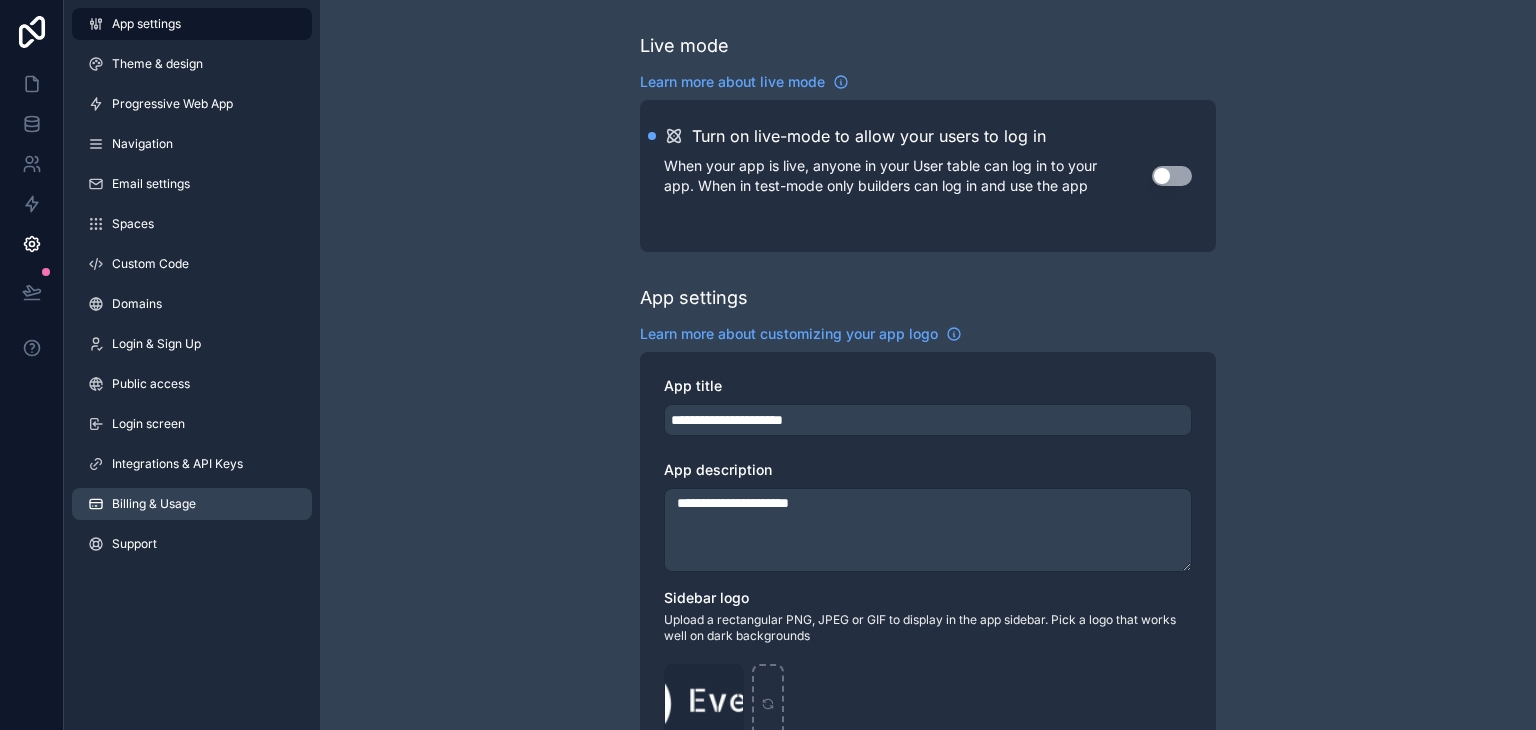 click on "Billing & Usage" at bounding box center (154, 504) 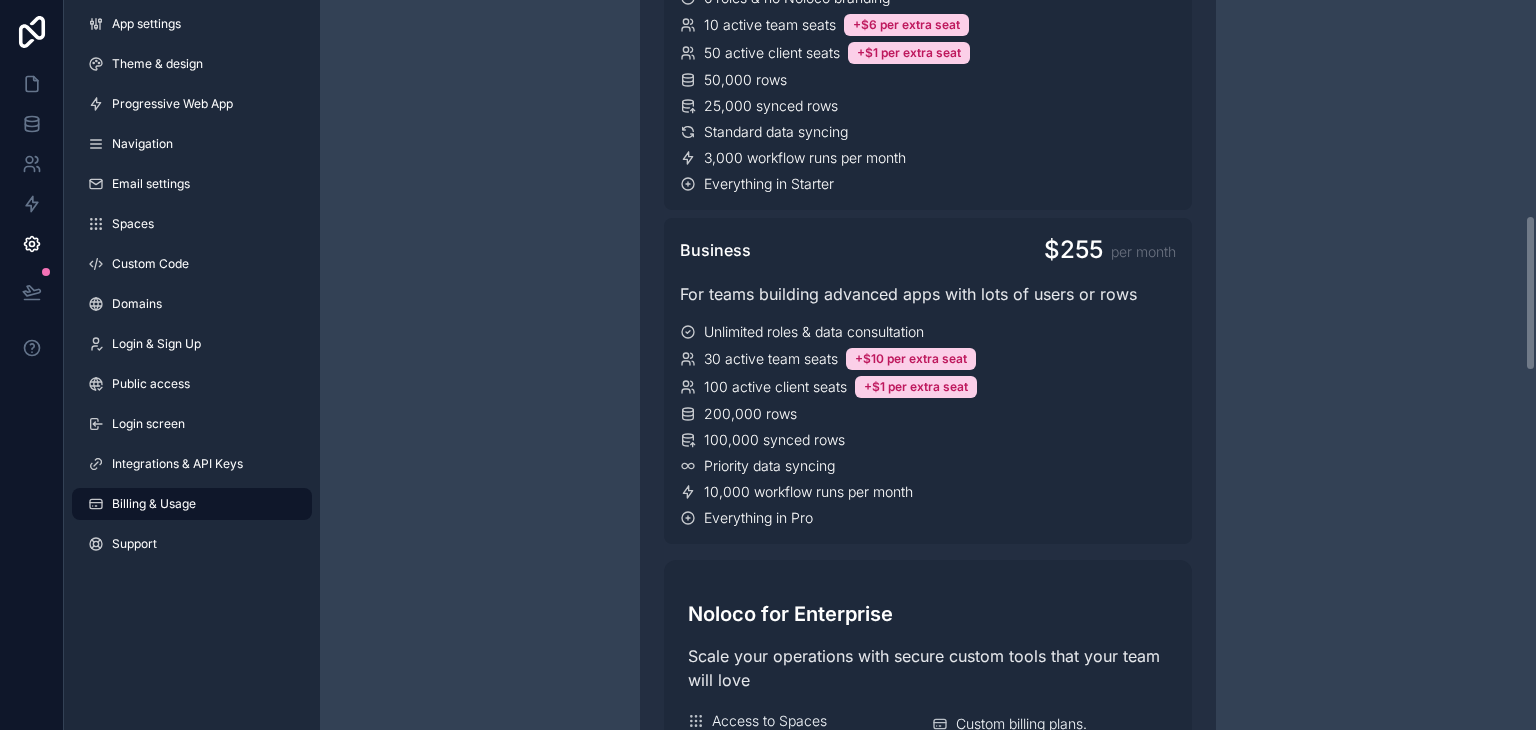 scroll, scrollTop: 1000, scrollLeft: 0, axis: vertical 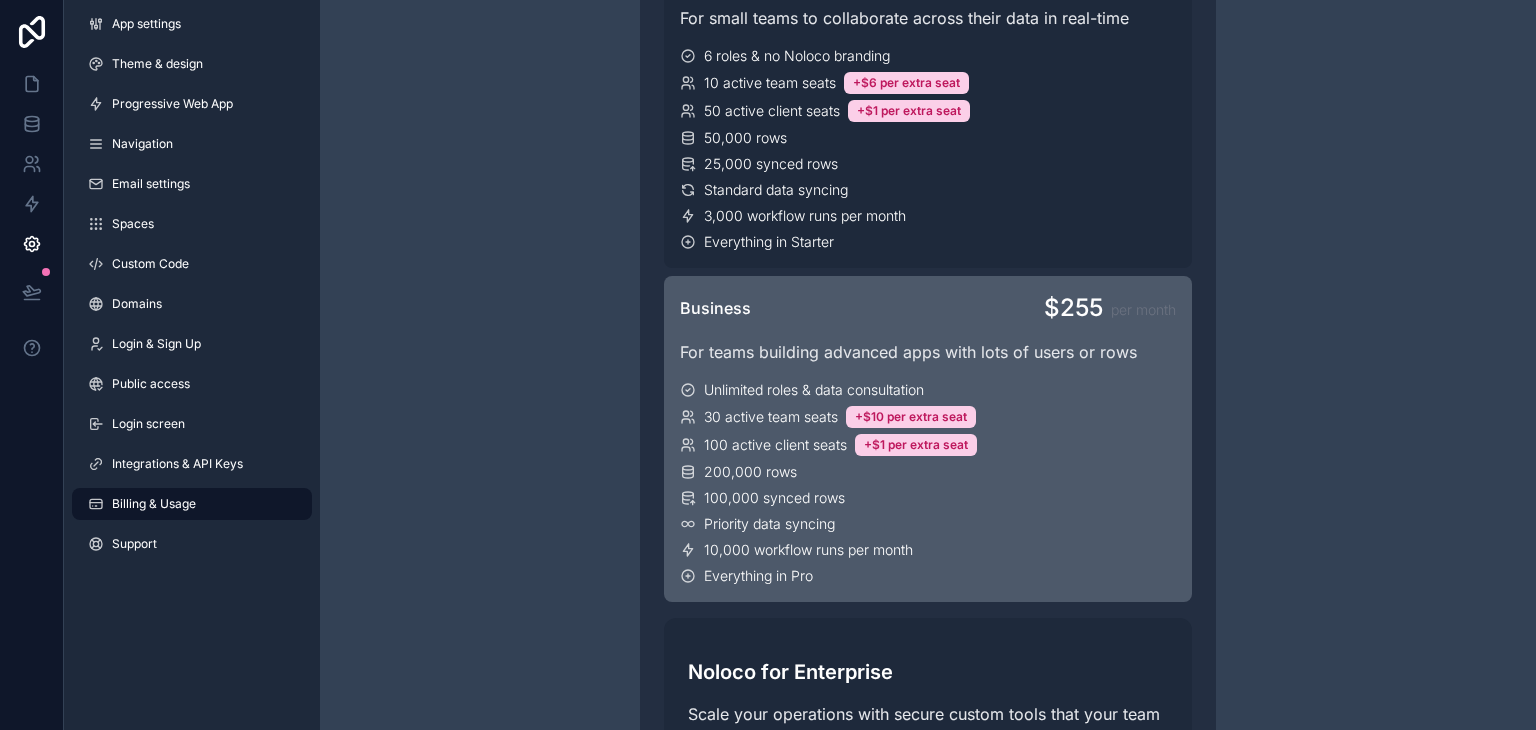 click on "Business $255 per month" at bounding box center [928, 308] 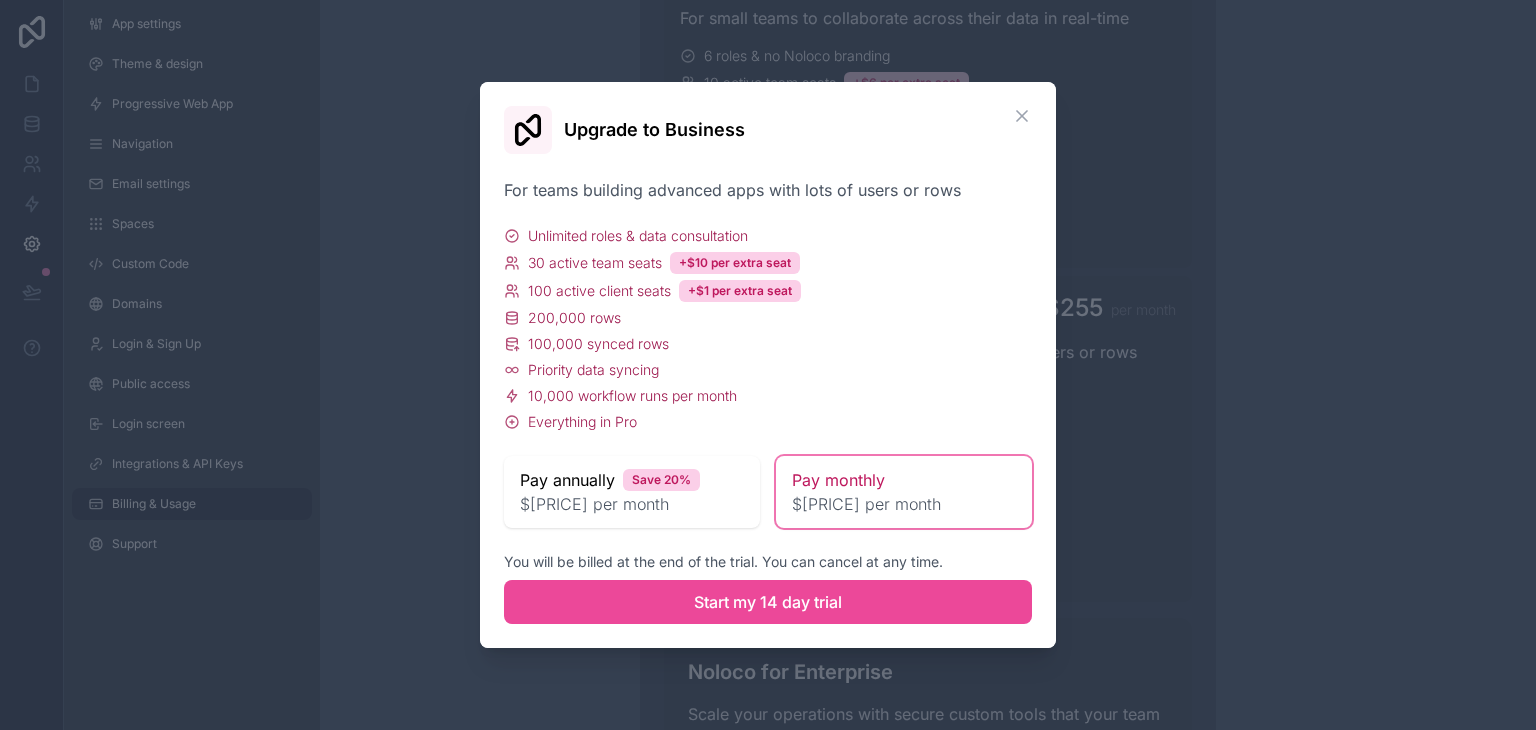 click on "$255,00 per month" at bounding box center [632, 504] 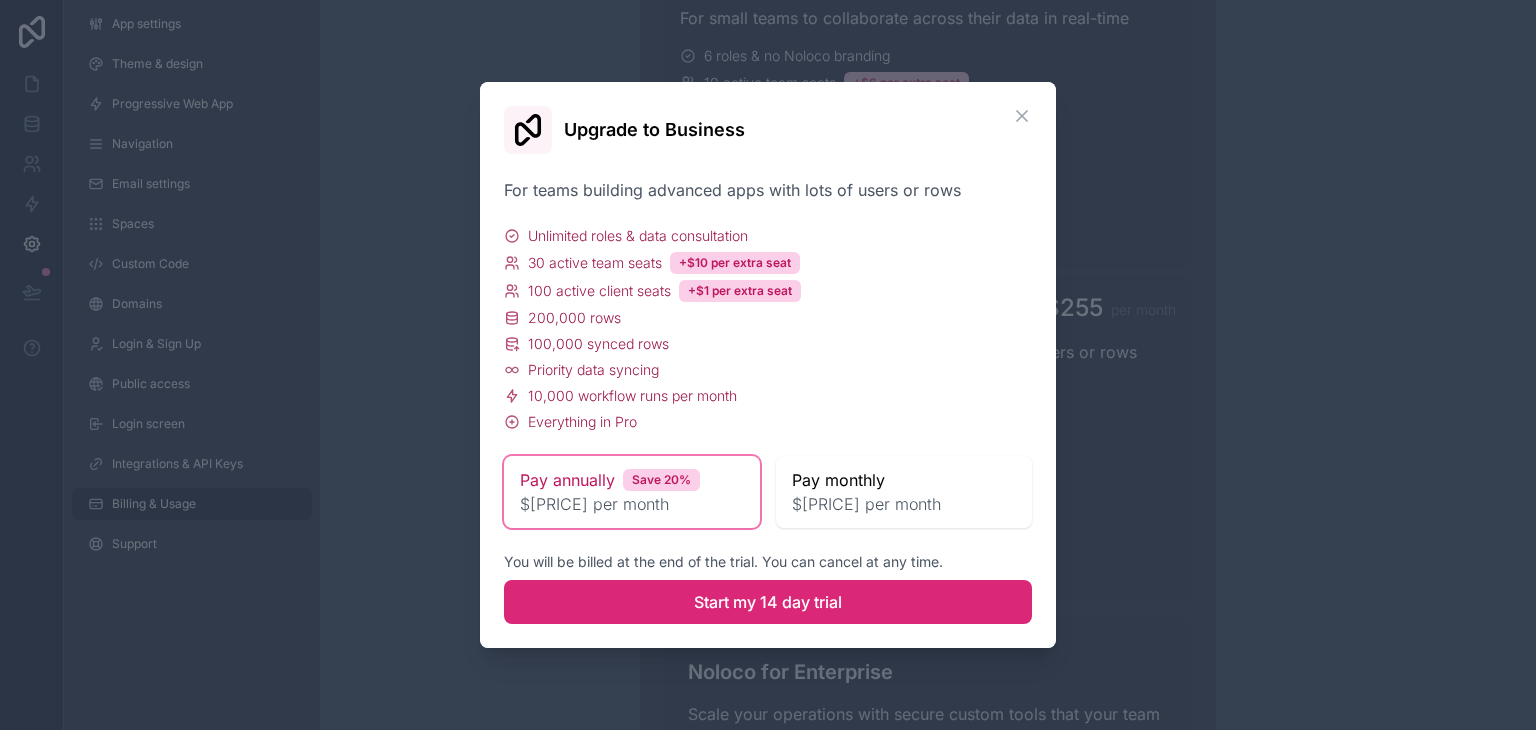 click on "Start my 14 day trial" at bounding box center (768, 602) 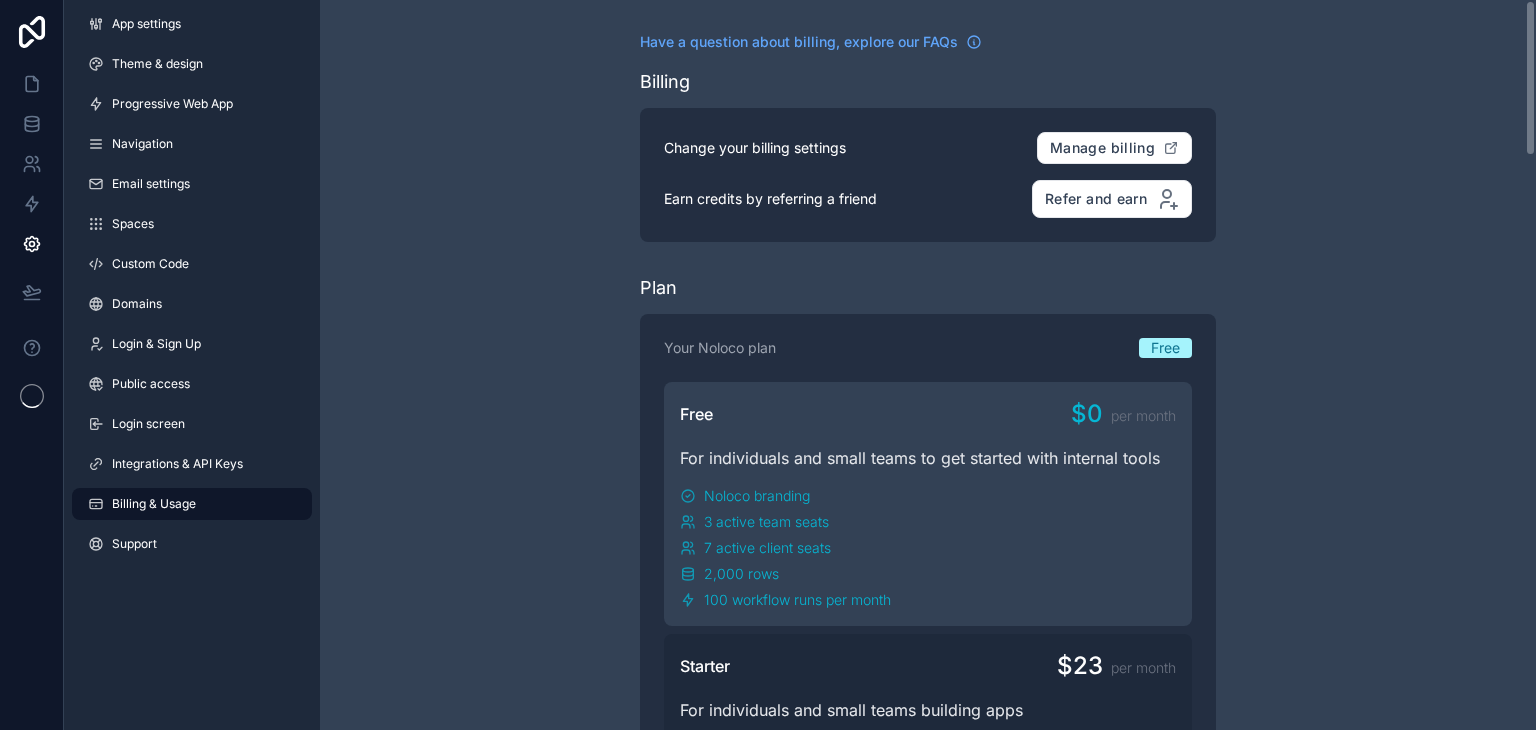 scroll, scrollTop: 0, scrollLeft: 0, axis: both 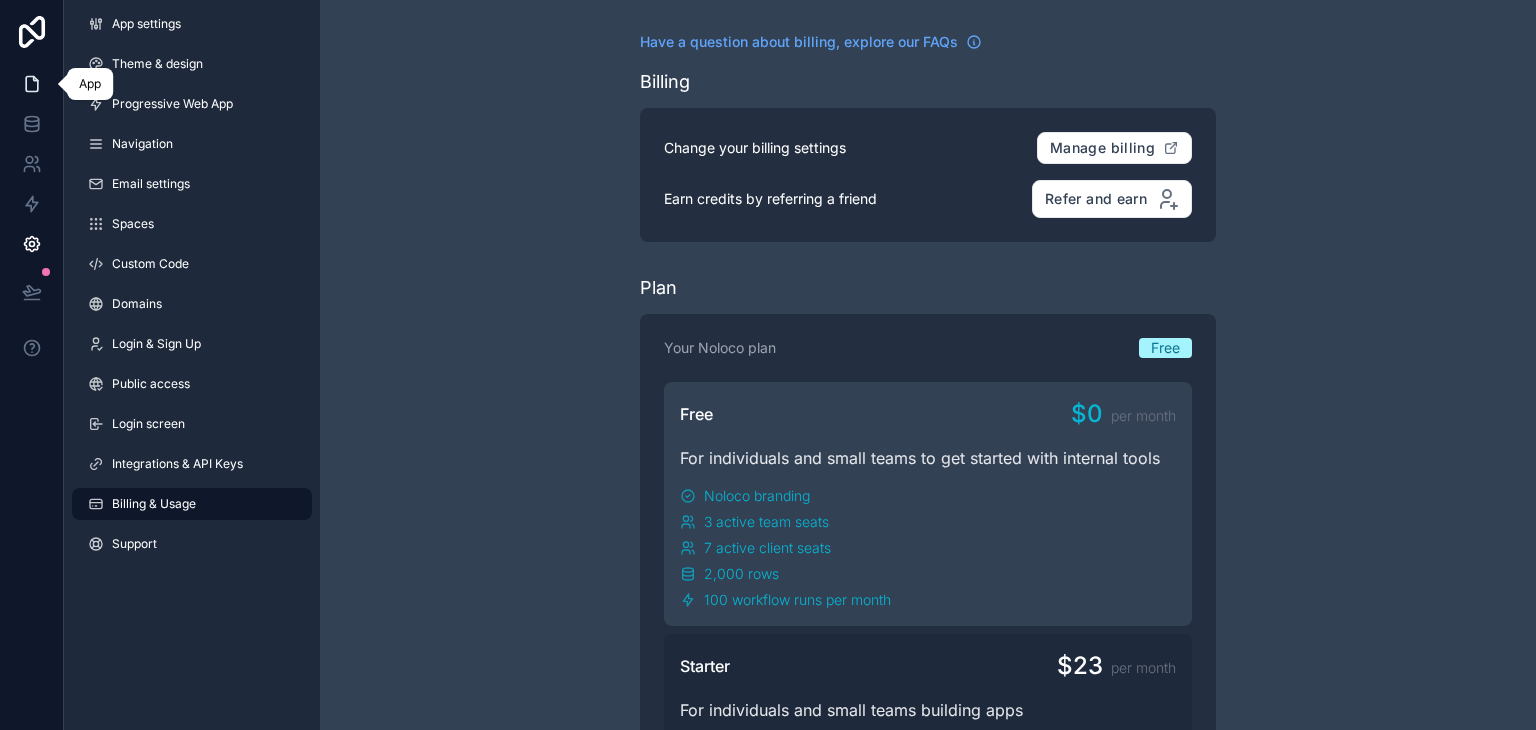 click 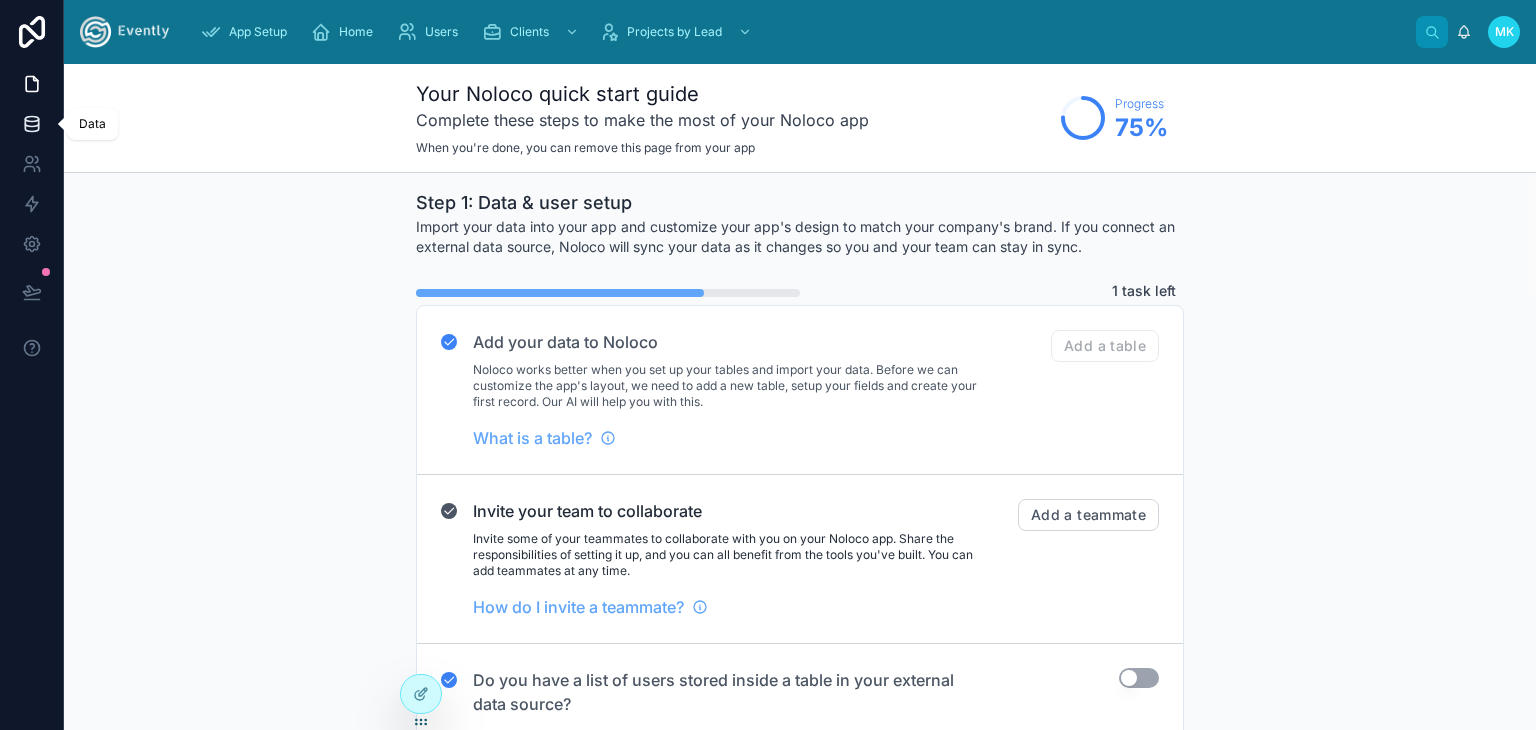 click 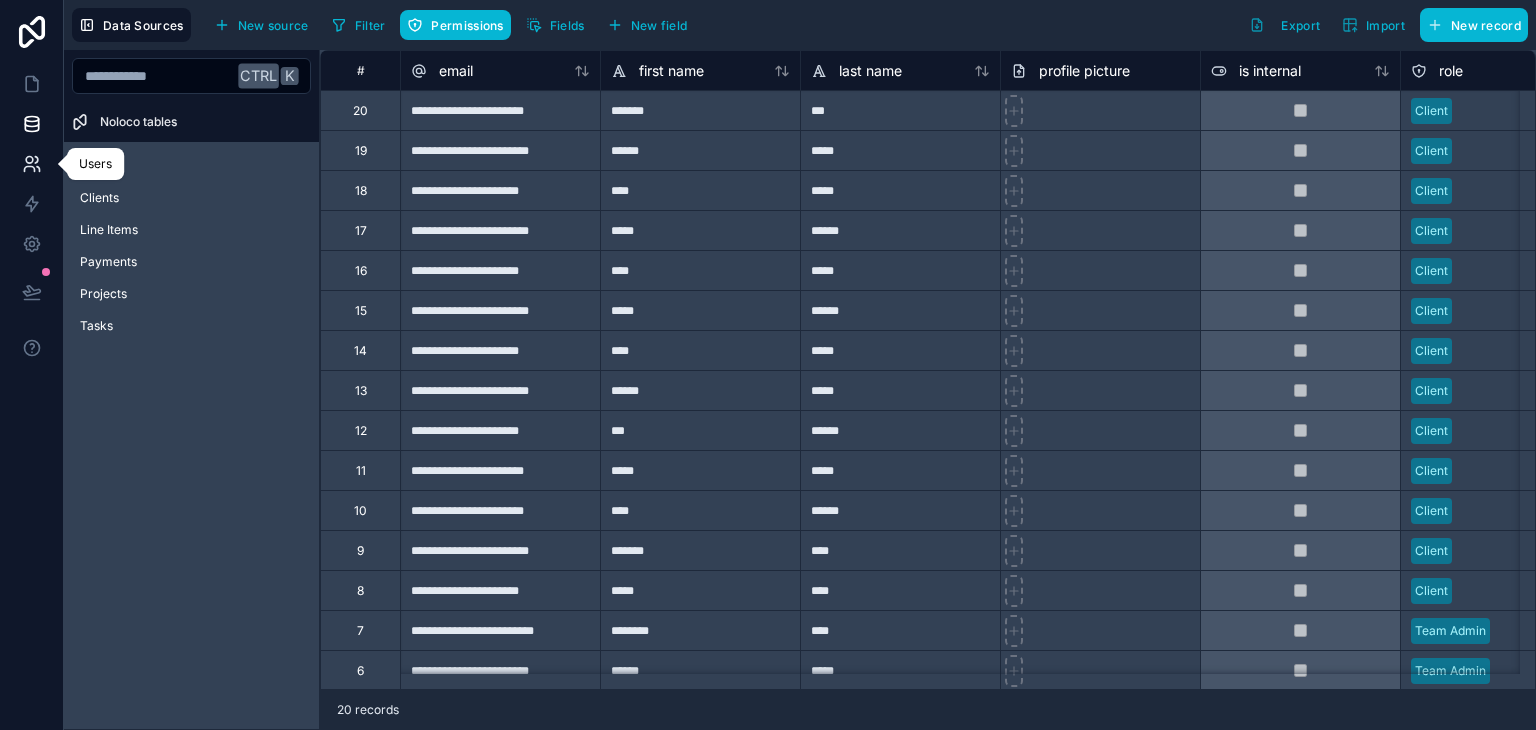 click 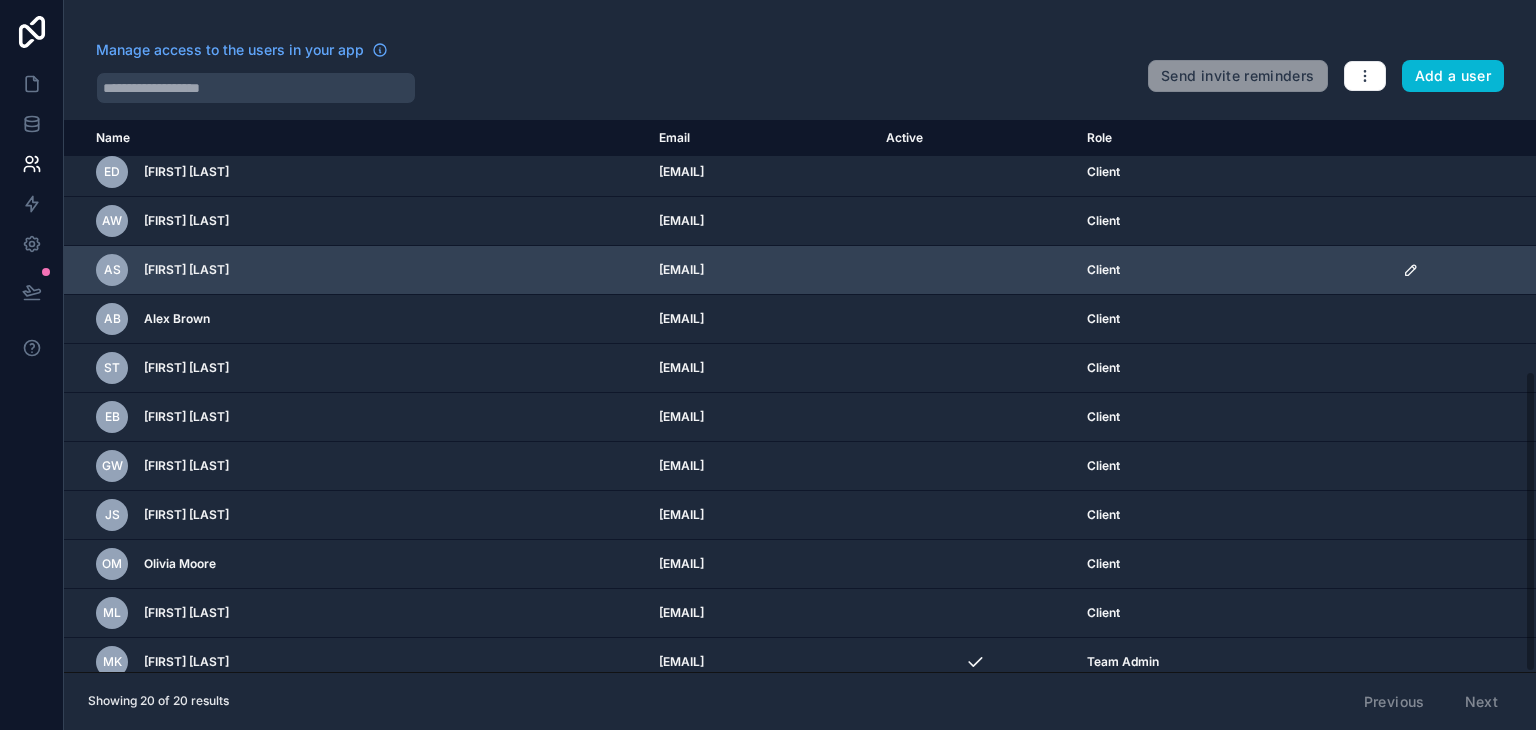 scroll, scrollTop: 460, scrollLeft: 0, axis: vertical 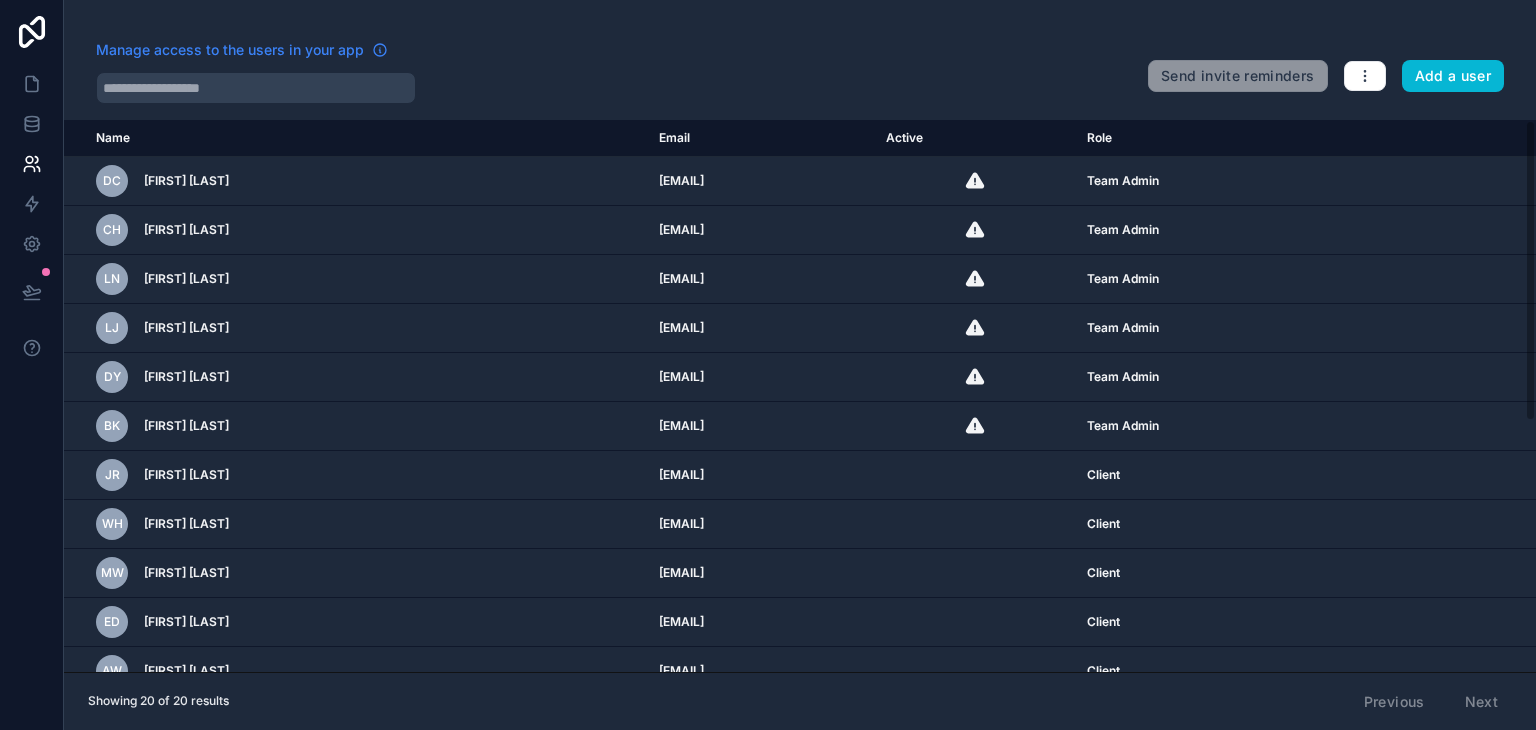 click on "Manage access to the users in your app" at bounding box center (230, 50) 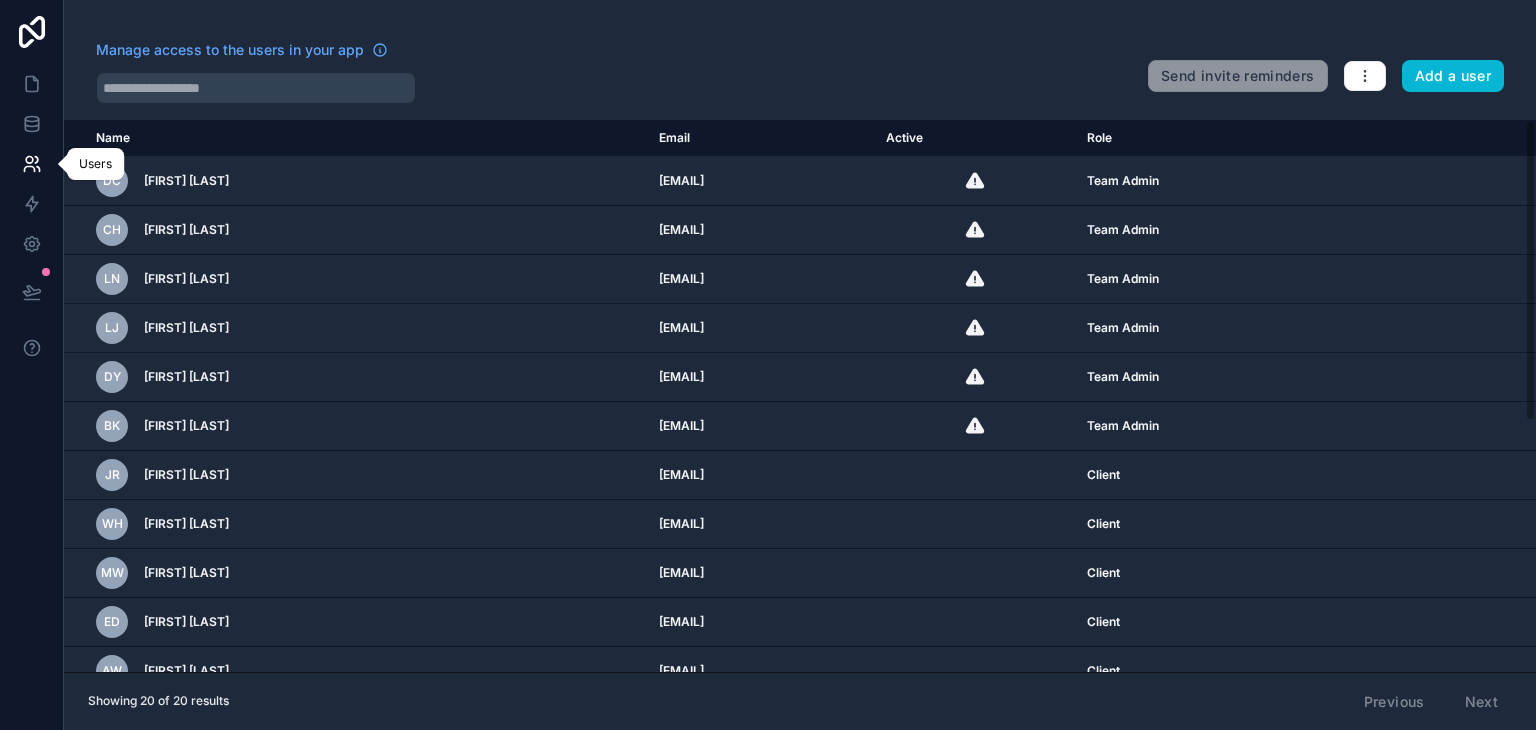 click at bounding box center (31, 164) 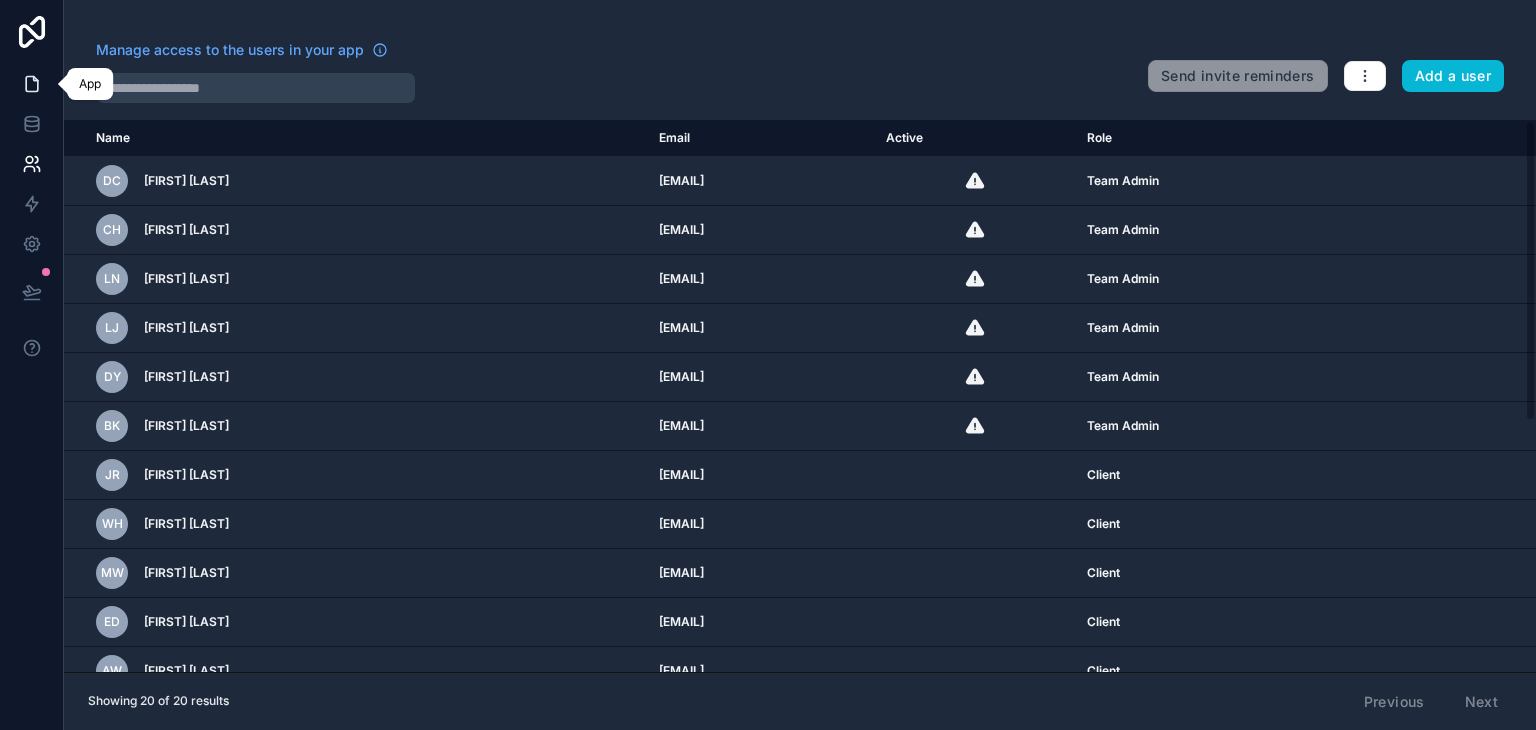 click 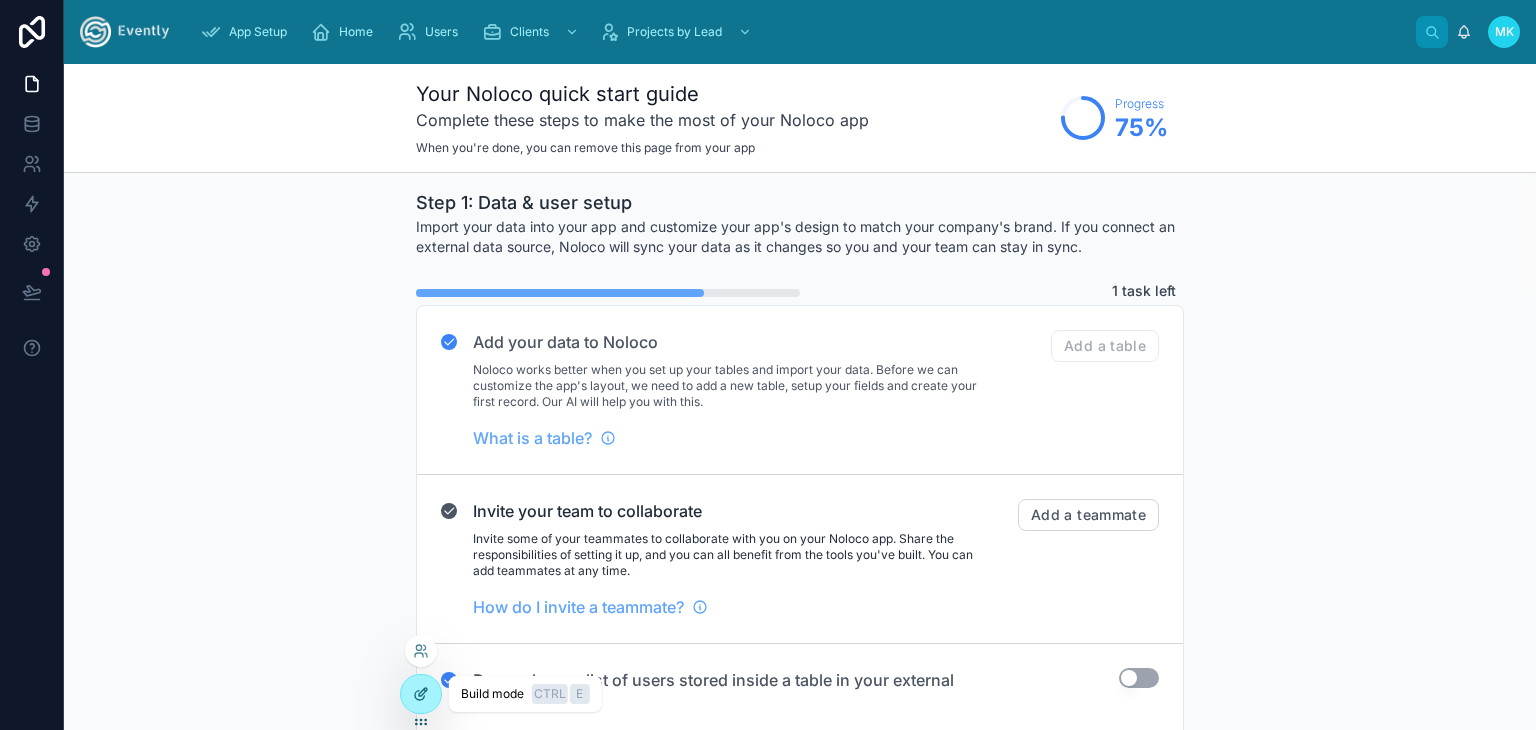 click 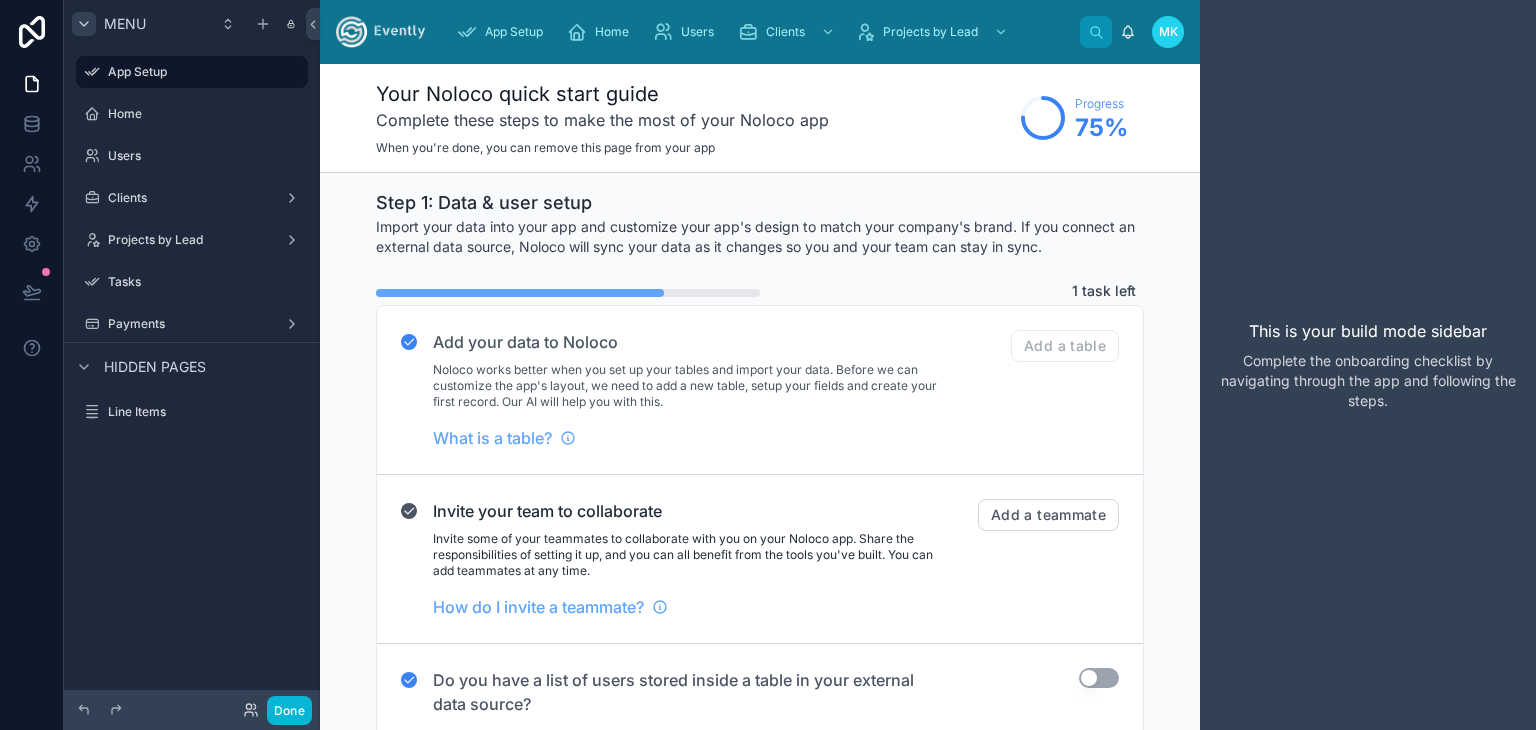 click 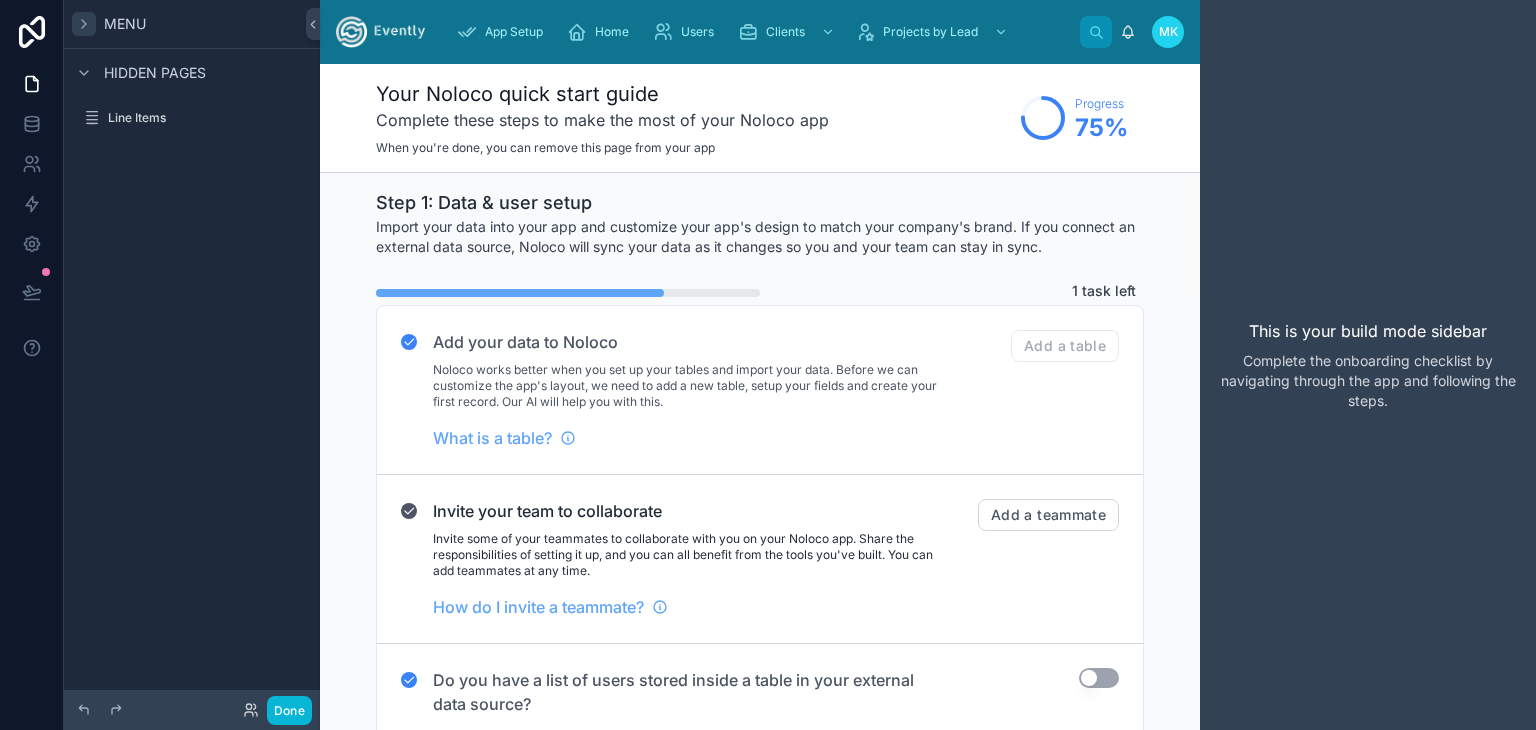 click 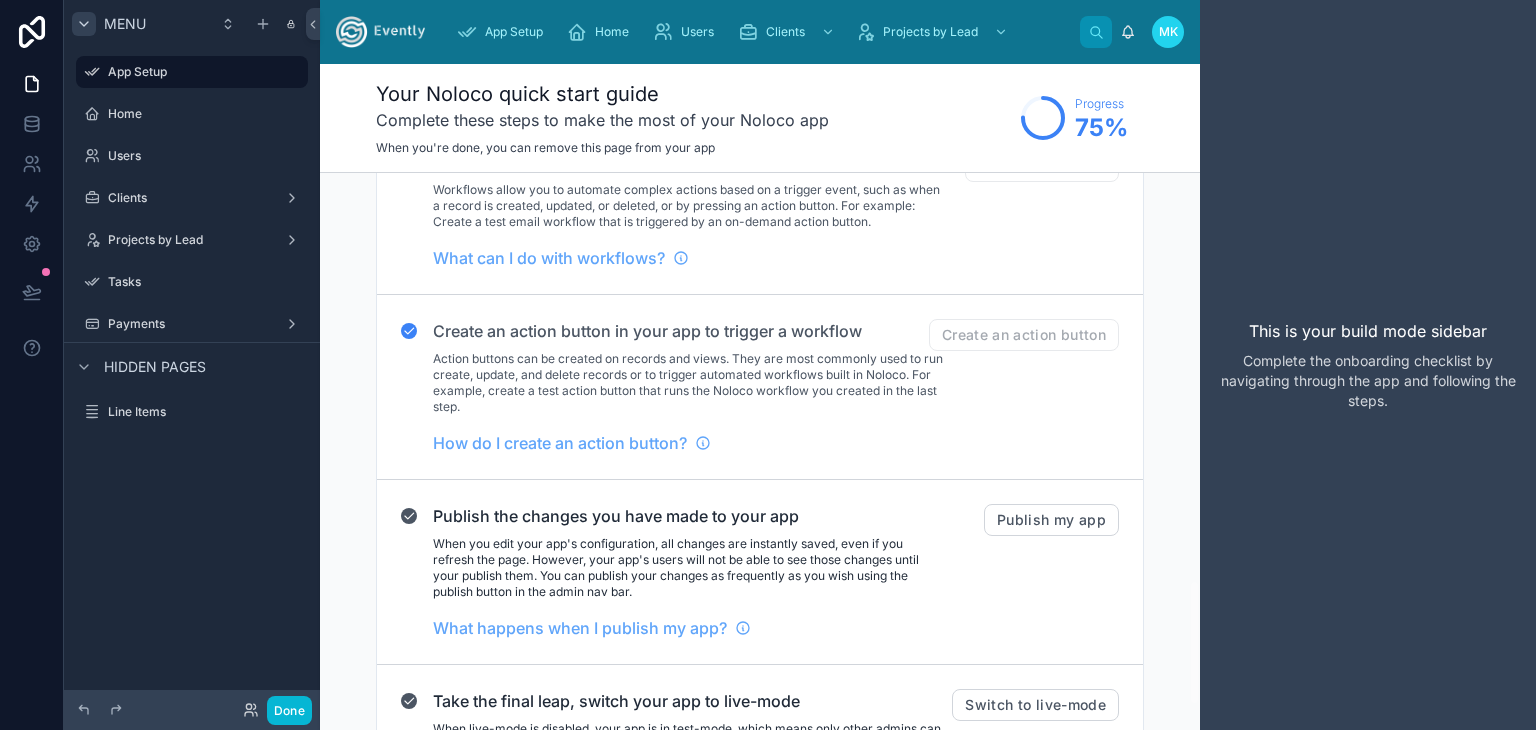 scroll, scrollTop: 1800, scrollLeft: 0, axis: vertical 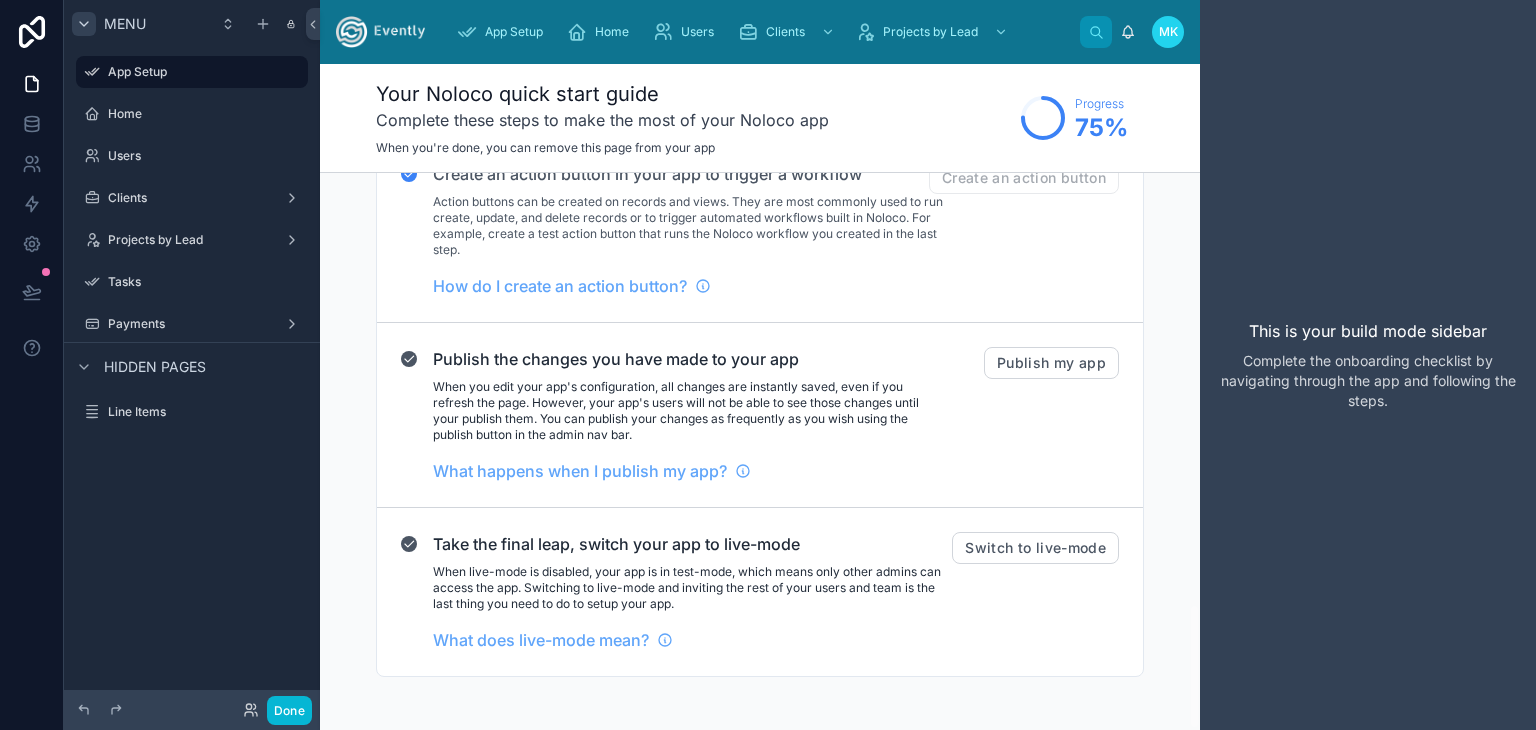 click on "What happens when I publish my app?" at bounding box center [688, 463] 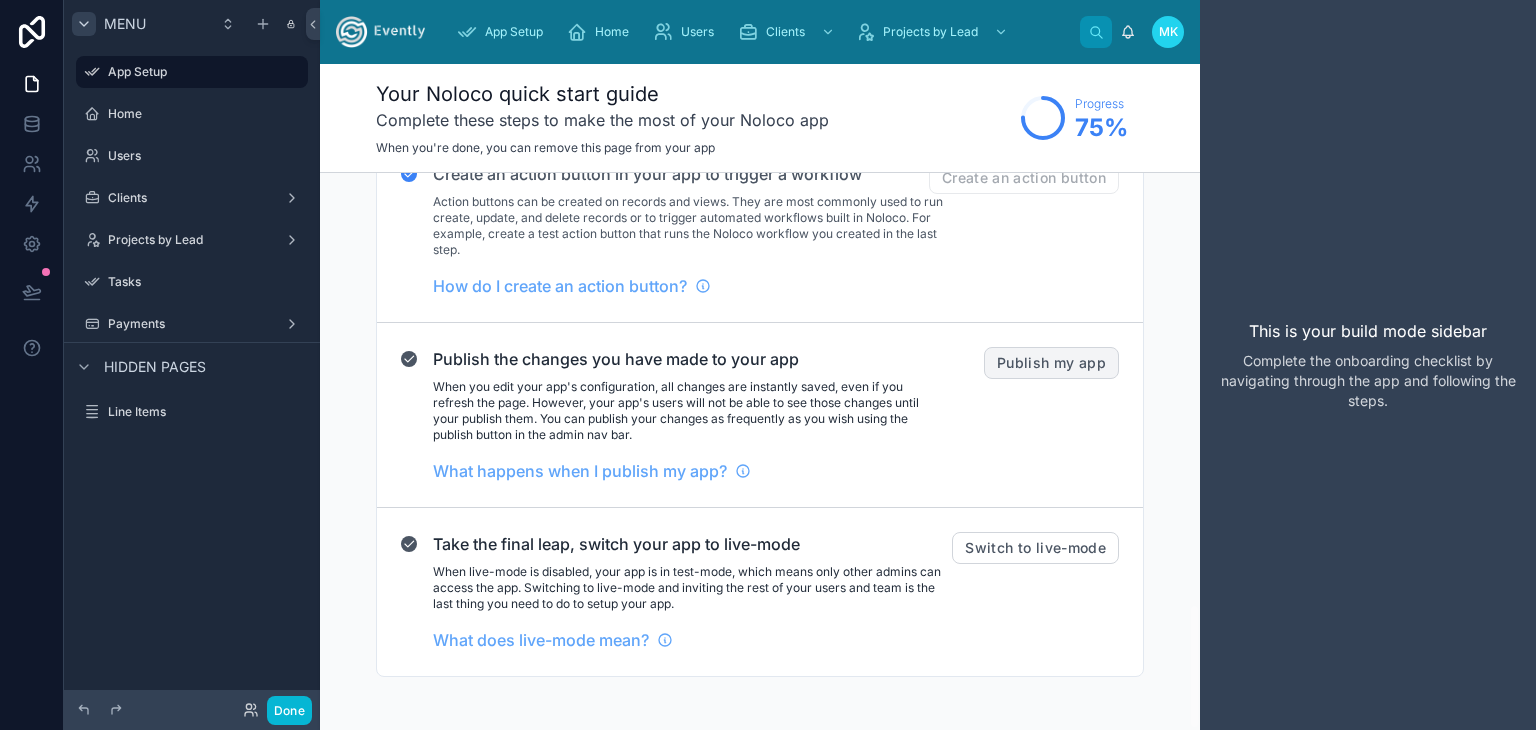 click on "Publish my app" at bounding box center (1051, 363) 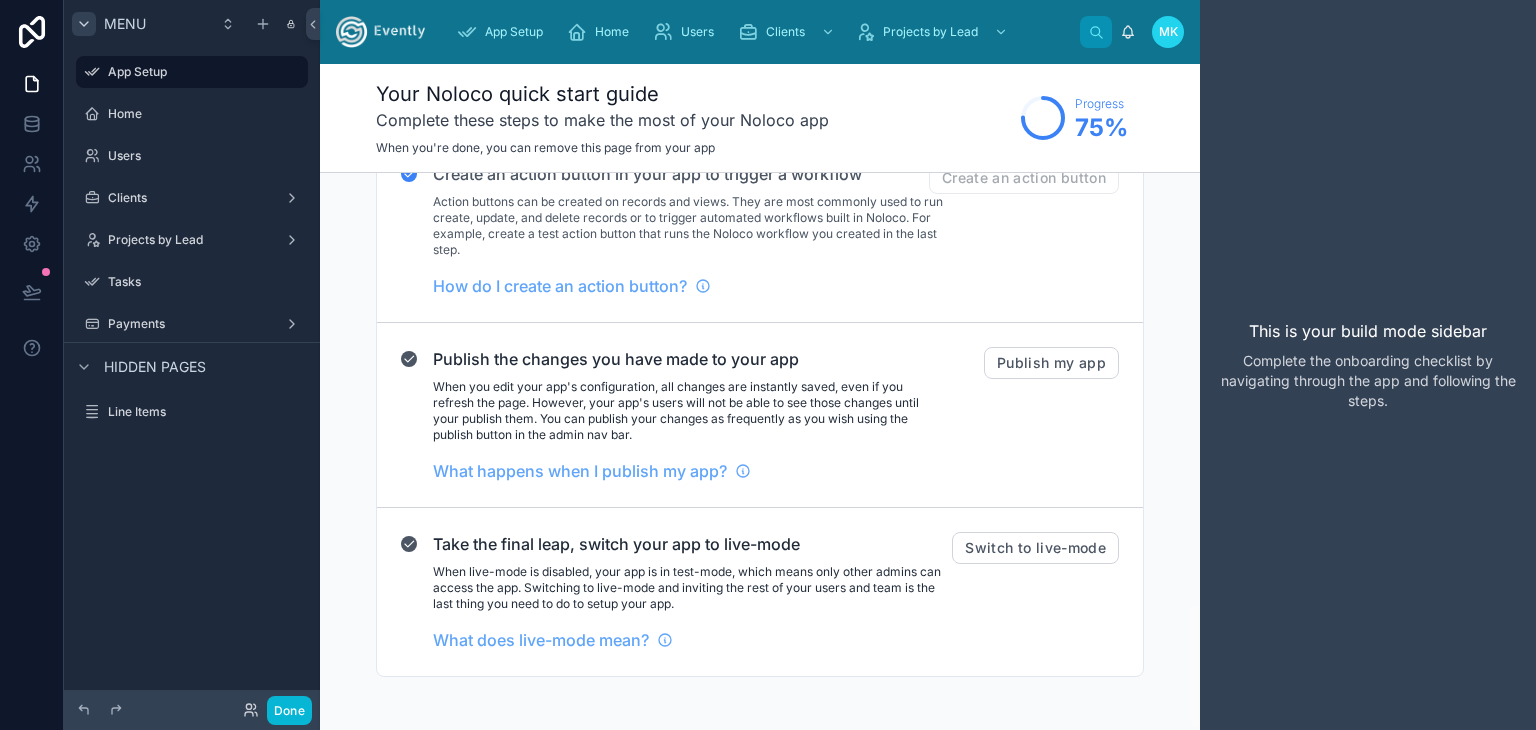 click on "When you edit your app's configuration, all changes are instantly saved, even if you refresh the page. However, your app's users will not be able to see those changes until your publish them. You can publish your changes as frequently as you wish using the publish button in the admin nav bar." at bounding box center (688, 411) 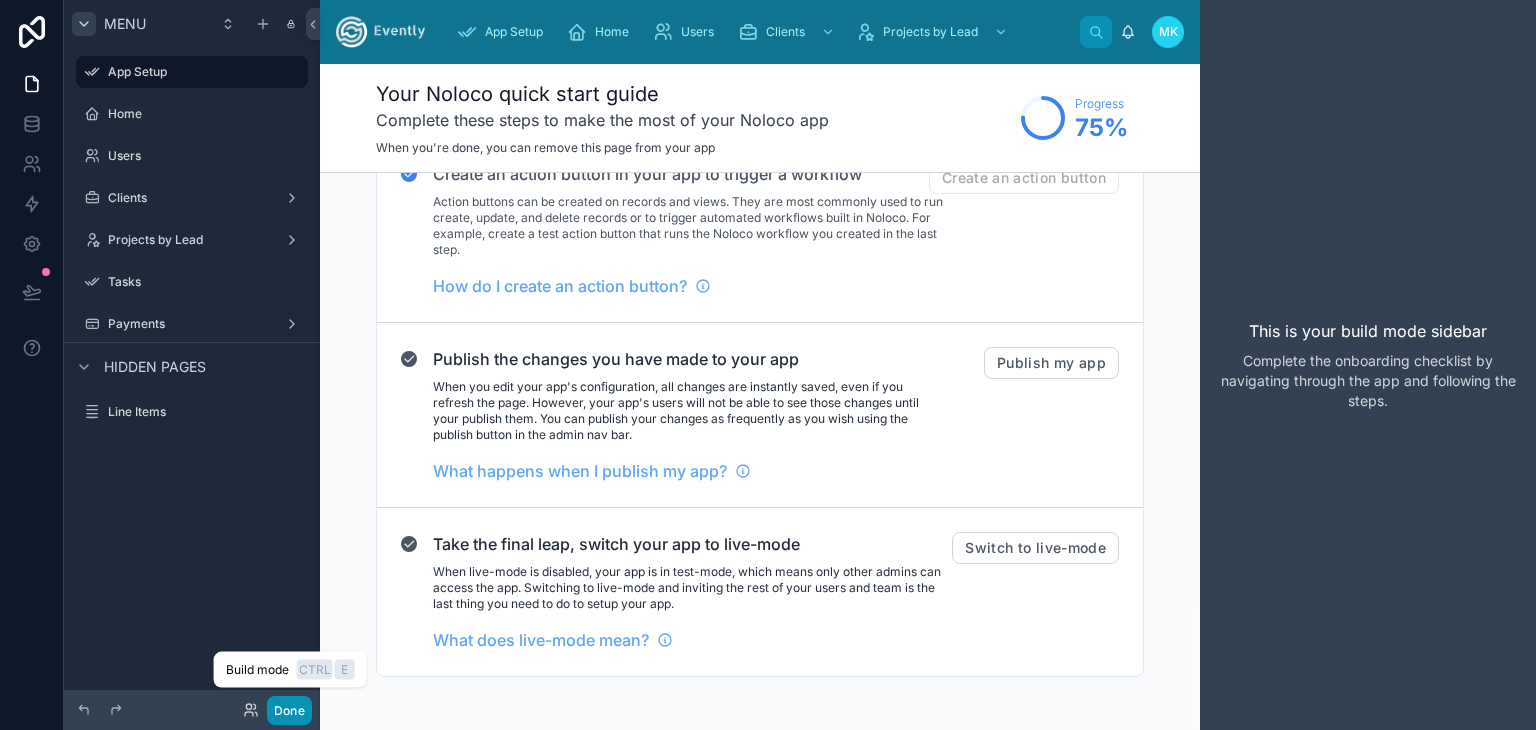 click on "Done" at bounding box center (289, 710) 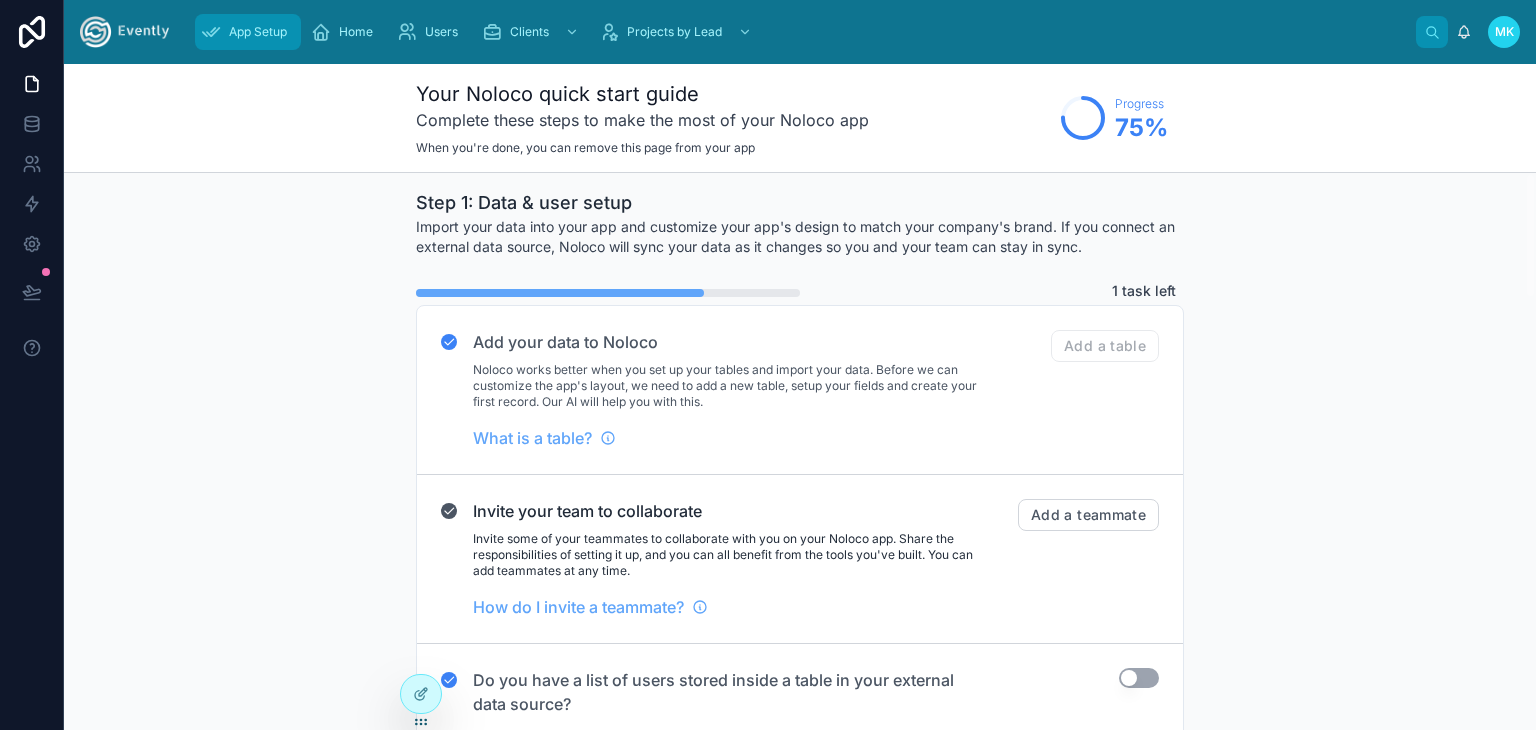 click on "App Setup" at bounding box center [258, 32] 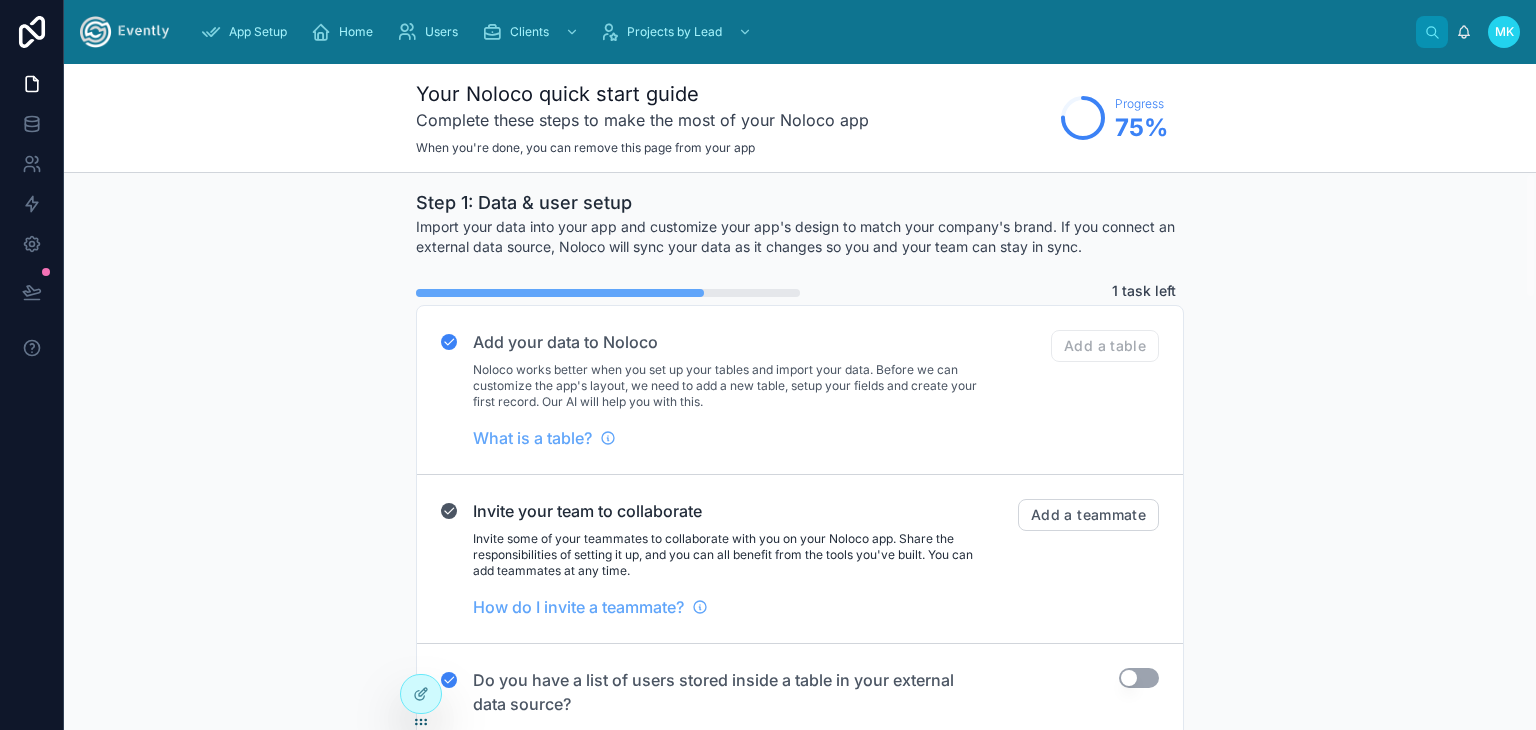click at bounding box center [124, 32] 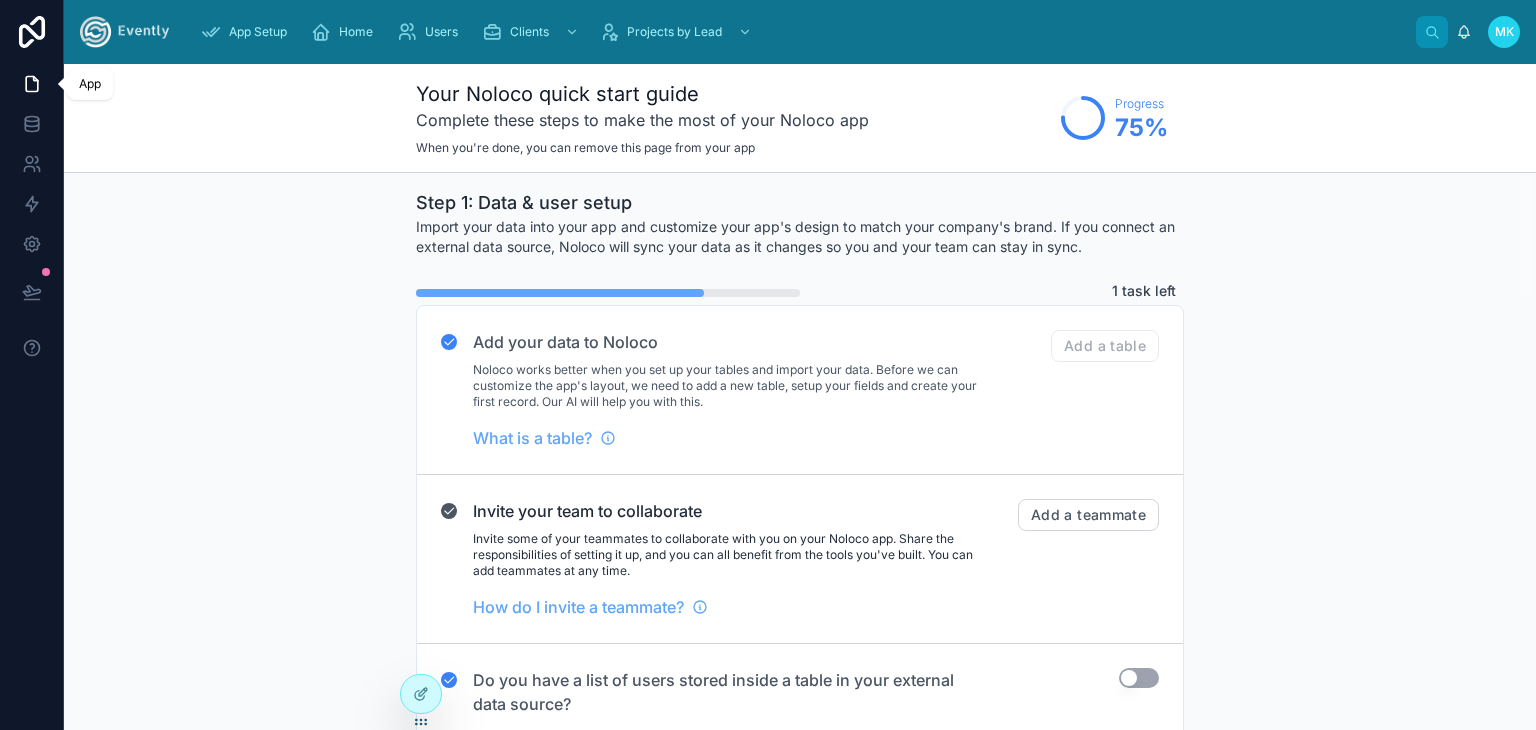 click 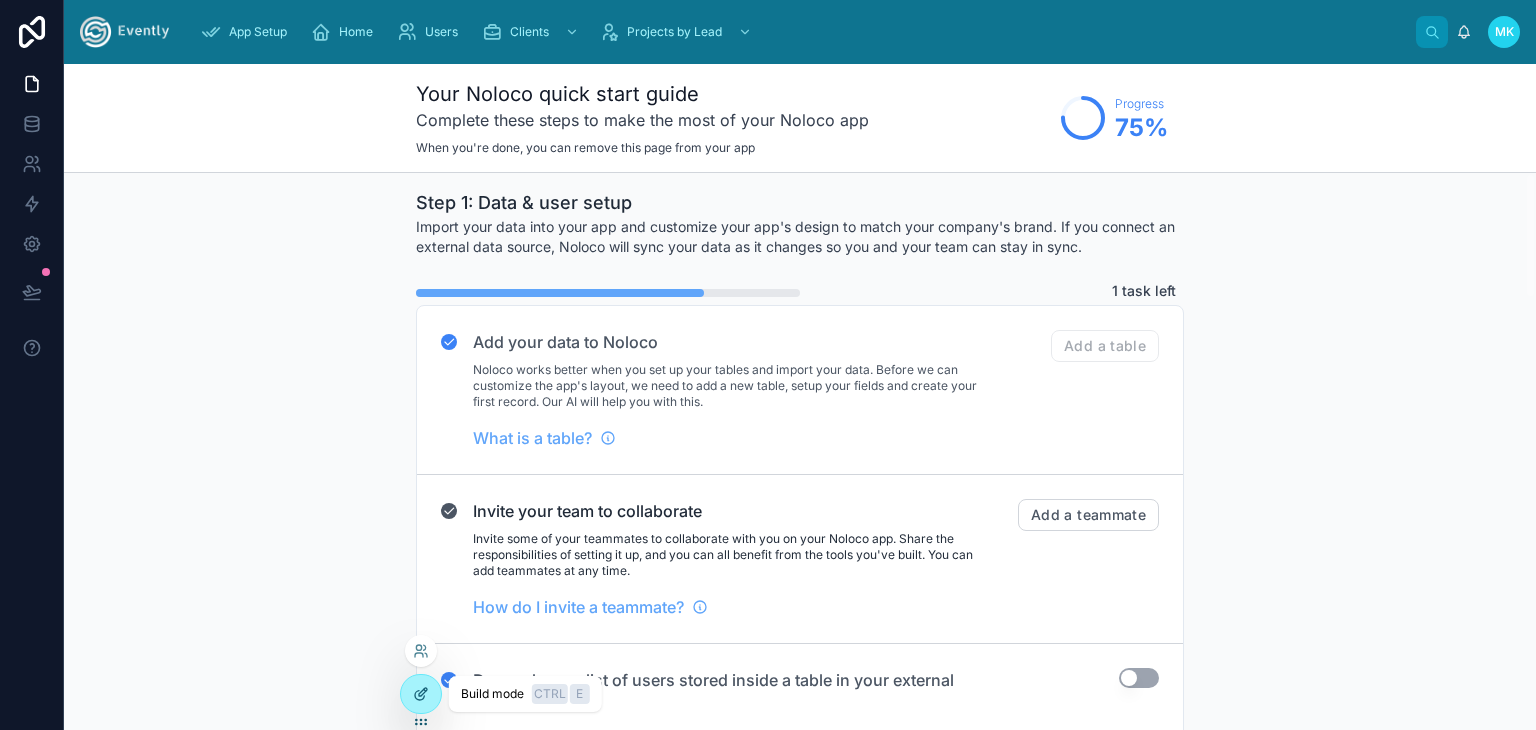 click 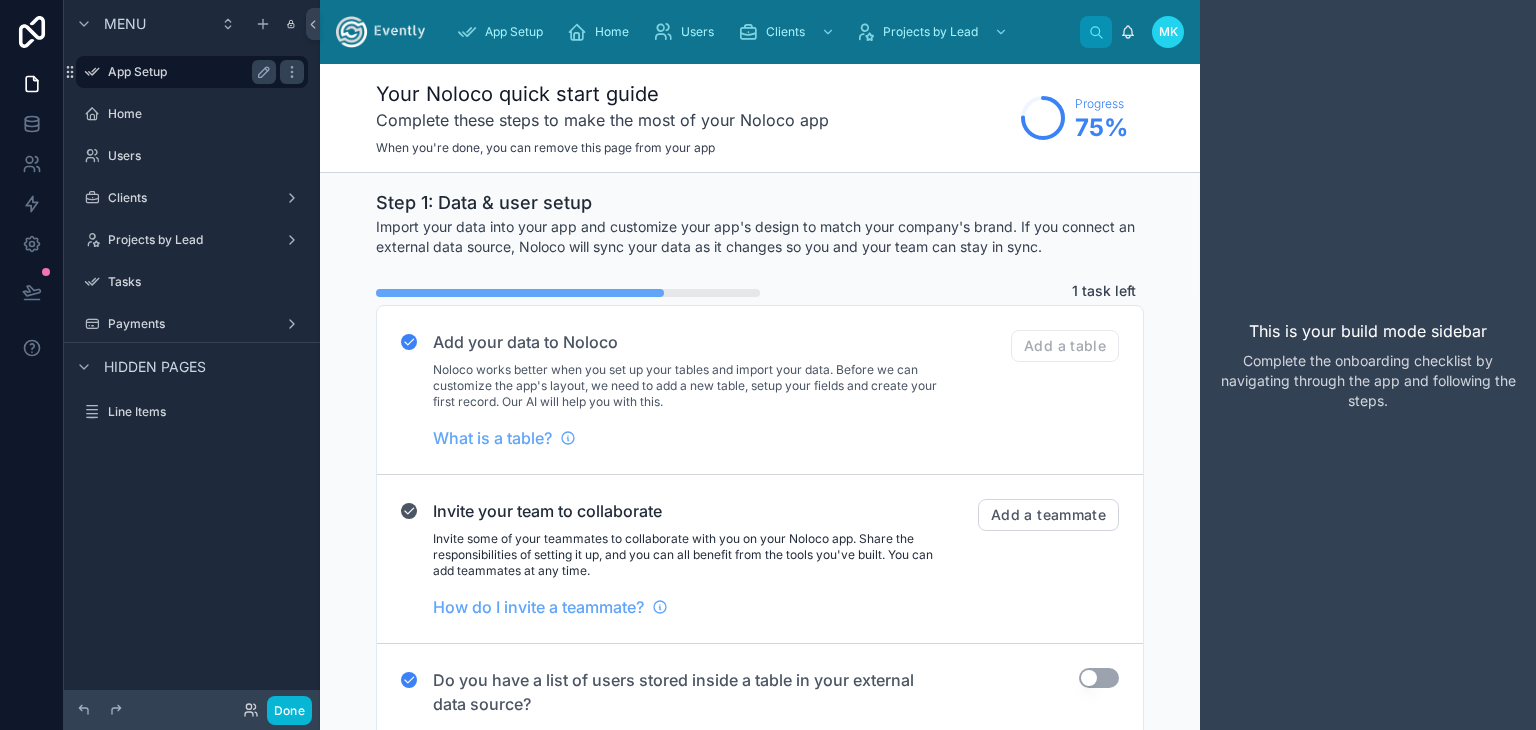 click on "App Setup" at bounding box center (188, 72) 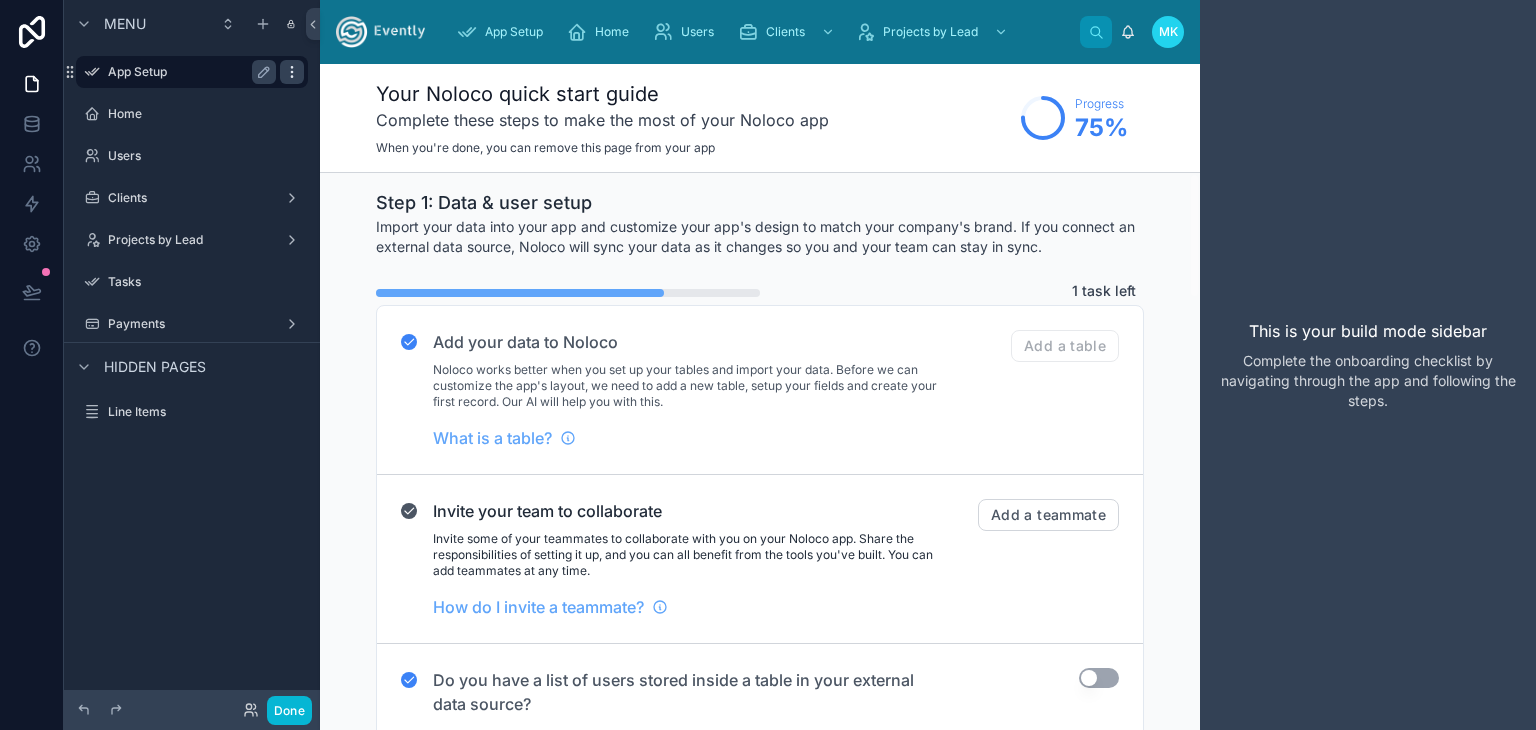 click 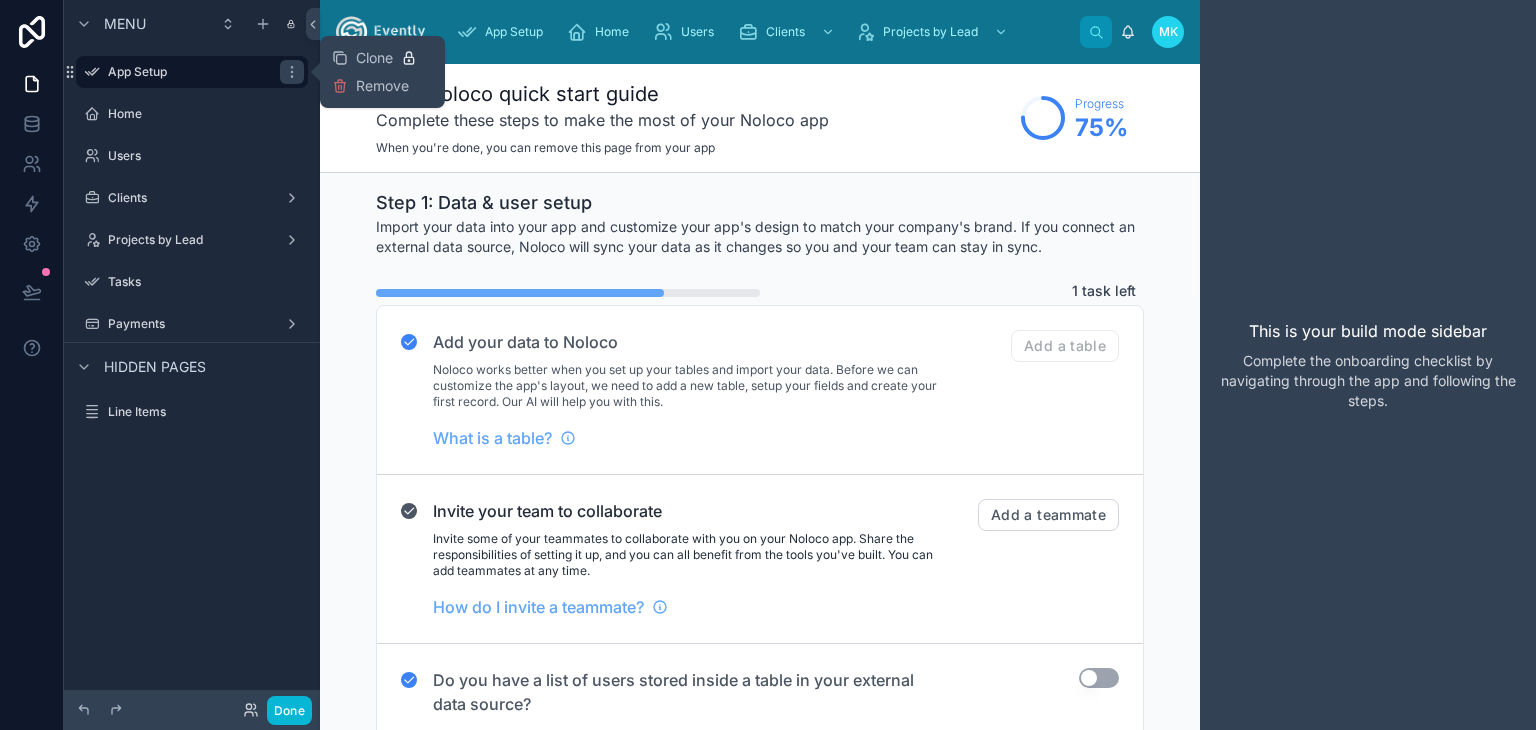 click on "Menu" at bounding box center [192, 24] 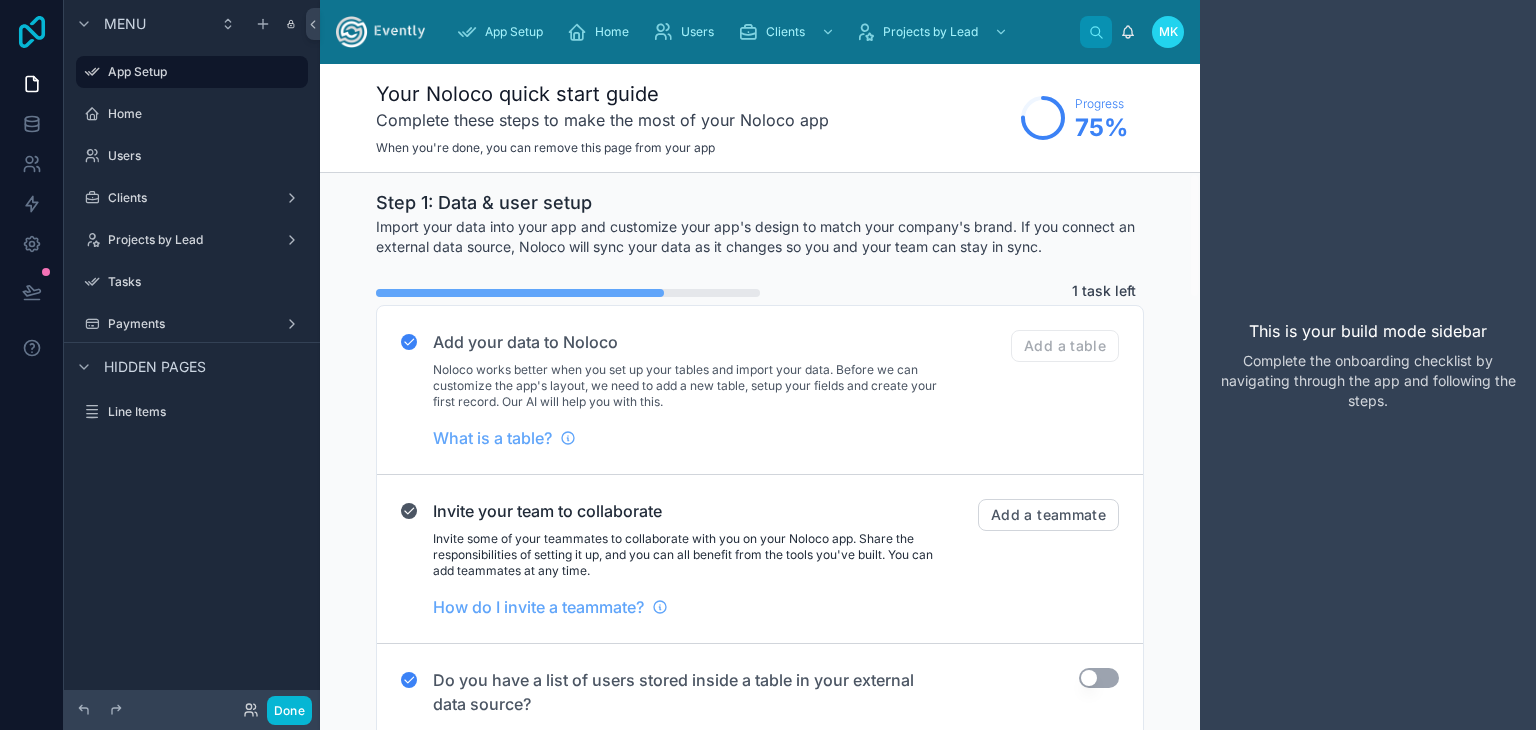 click 